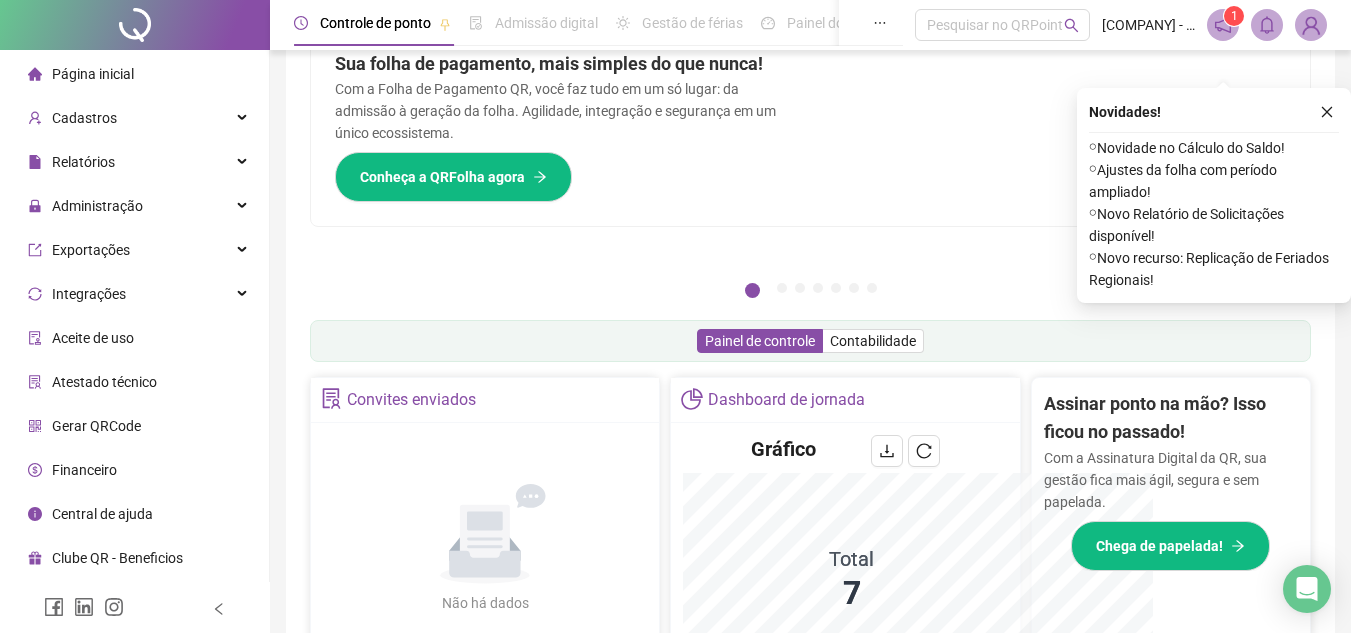 scroll, scrollTop: 495, scrollLeft: 0, axis: vertical 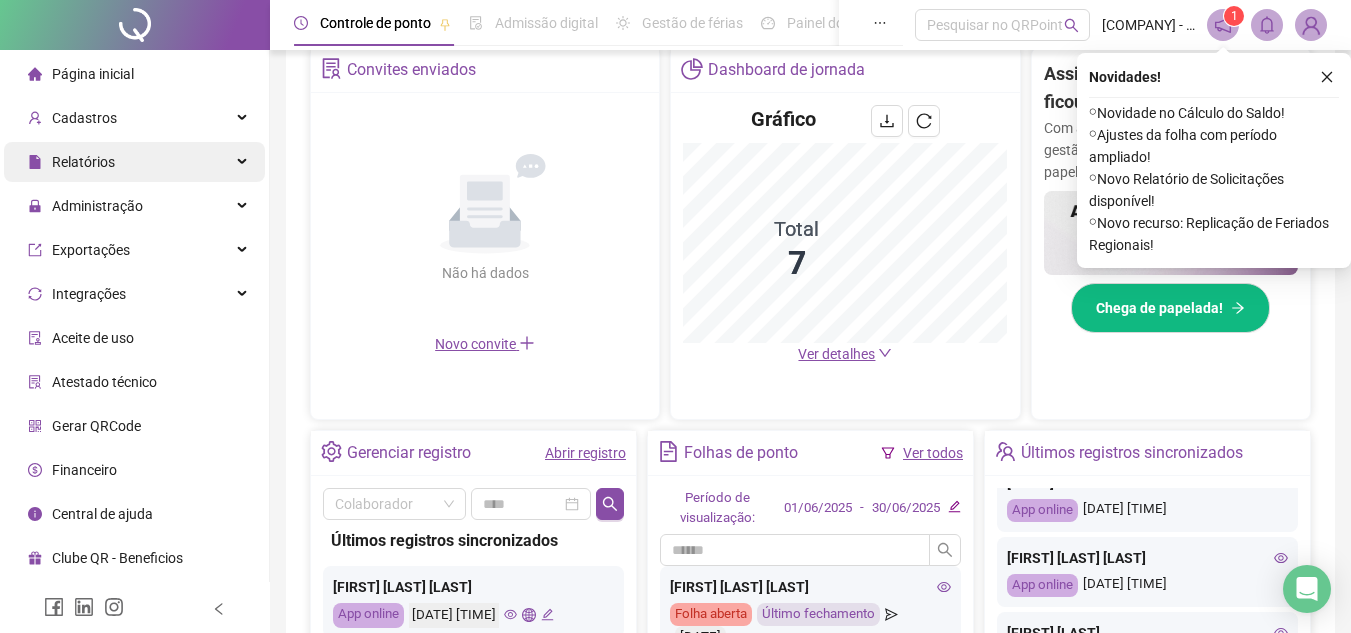 click on "Relatórios" at bounding box center (134, 162) 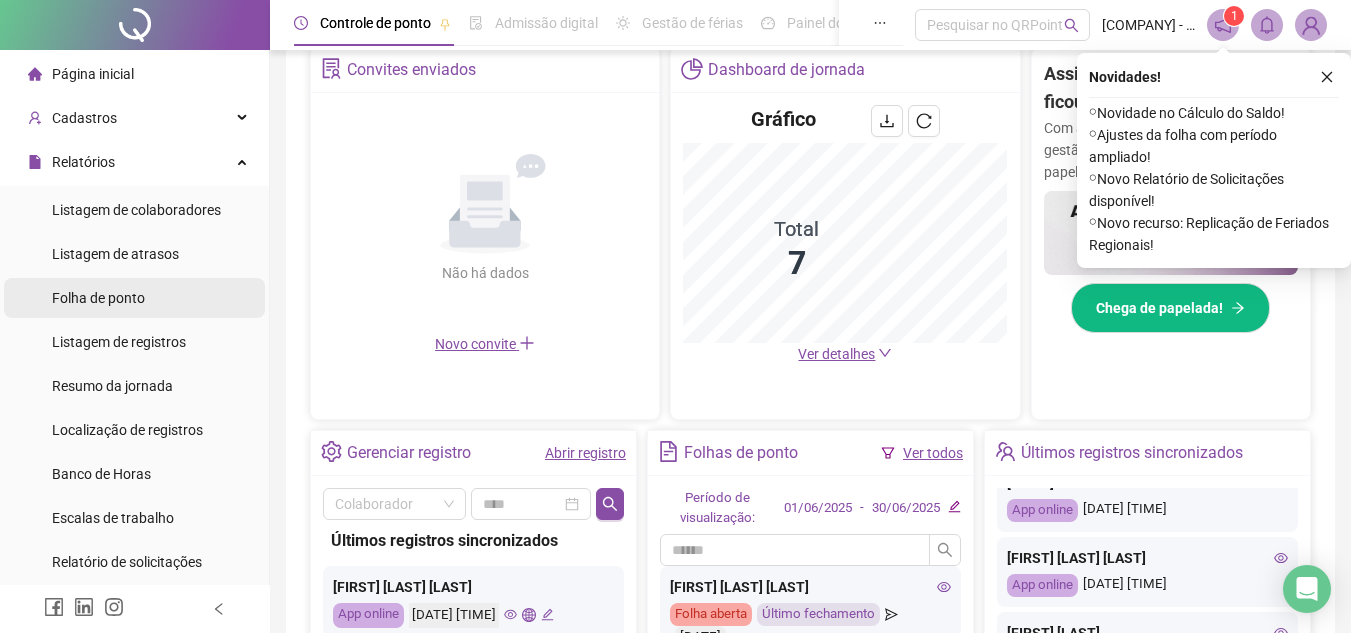 click on "Folha de ponto" at bounding box center (98, 298) 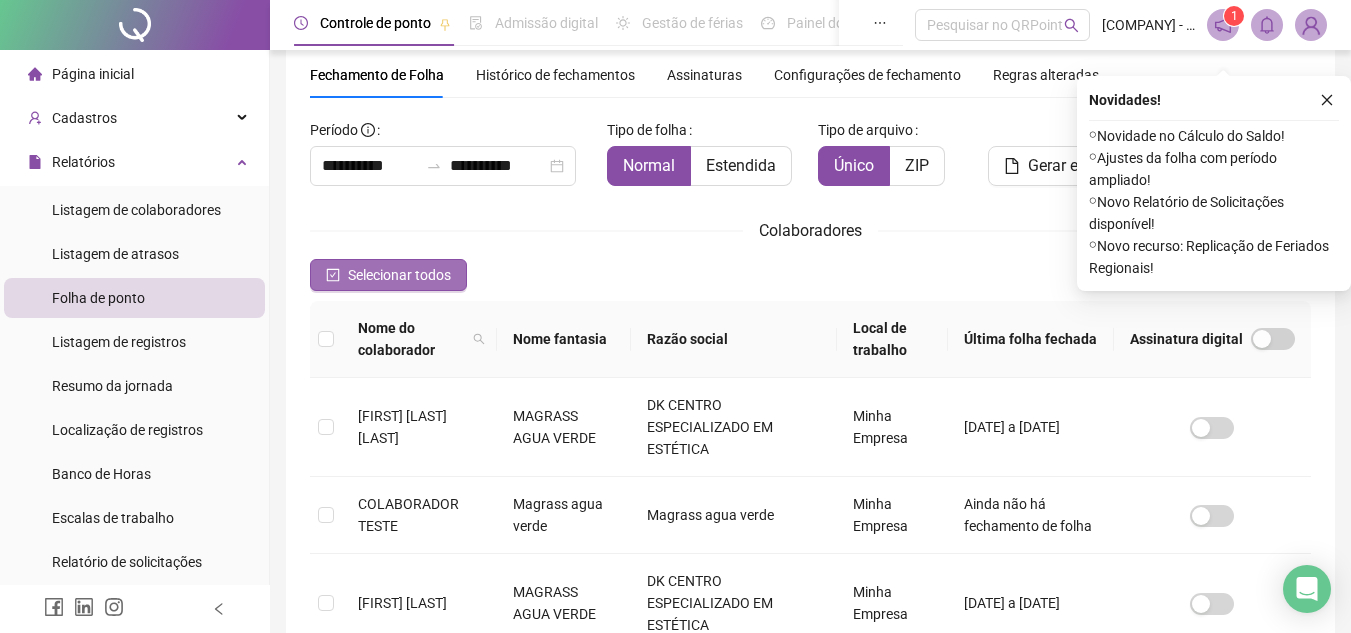scroll, scrollTop: 93, scrollLeft: 0, axis: vertical 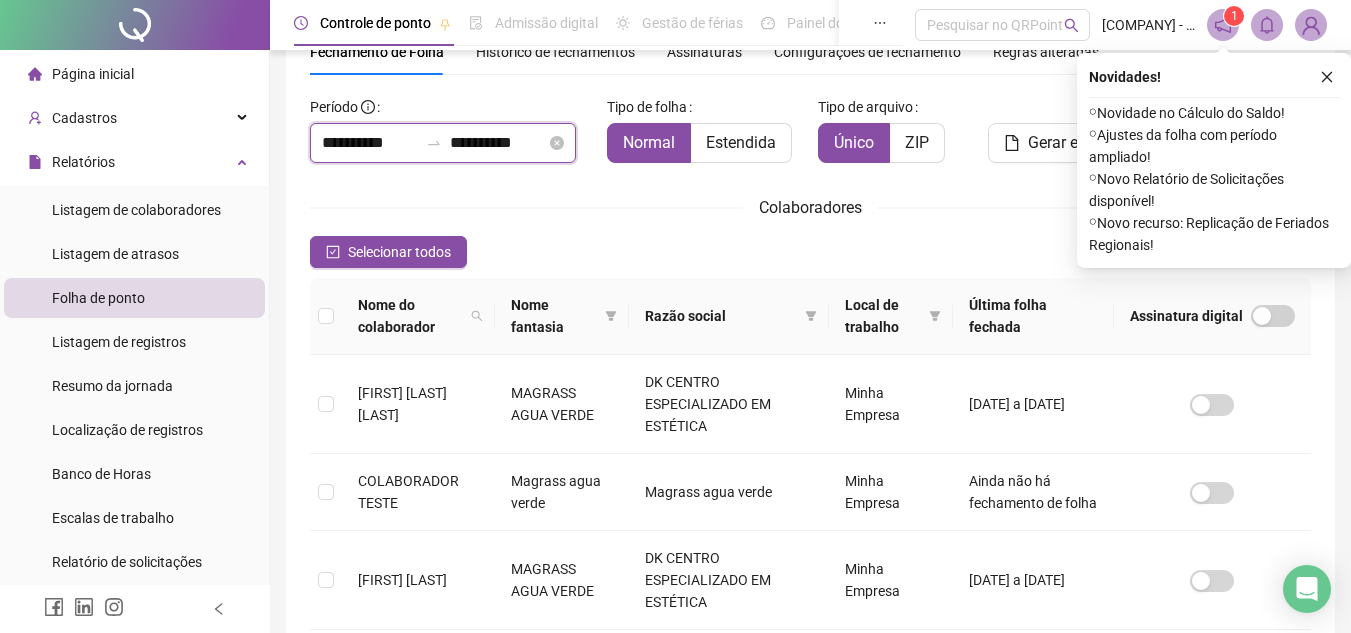 click on "**********" at bounding box center [370, 143] 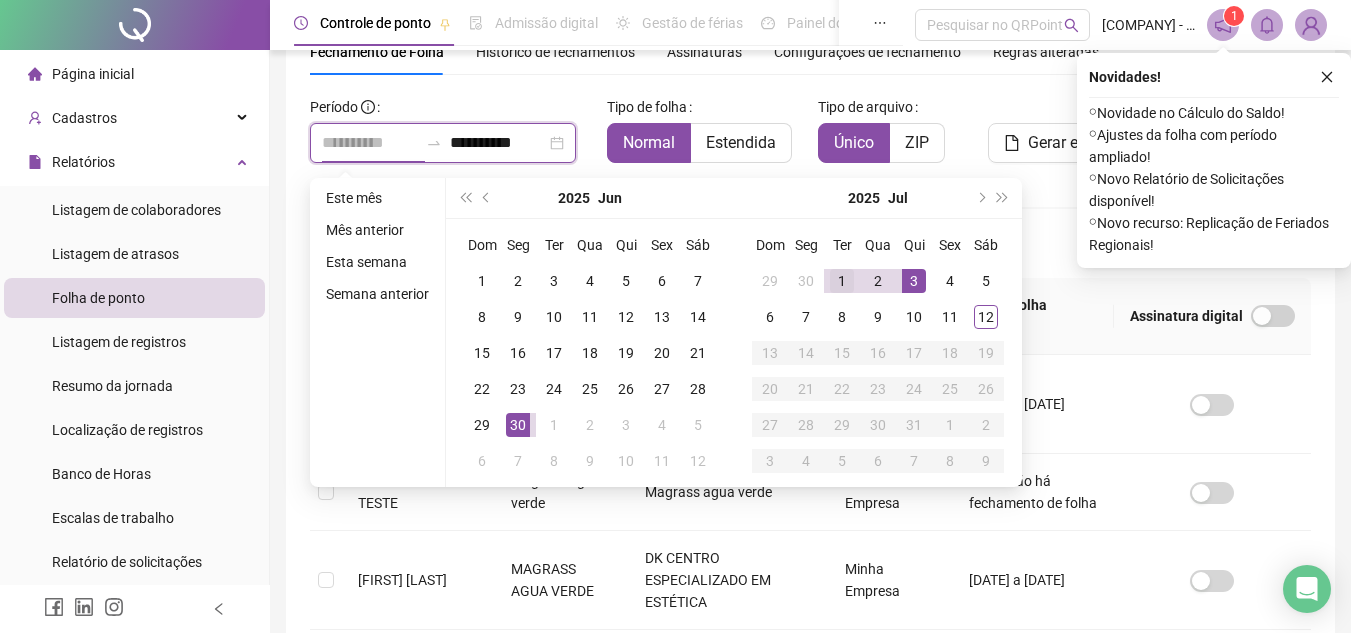type on "**********" 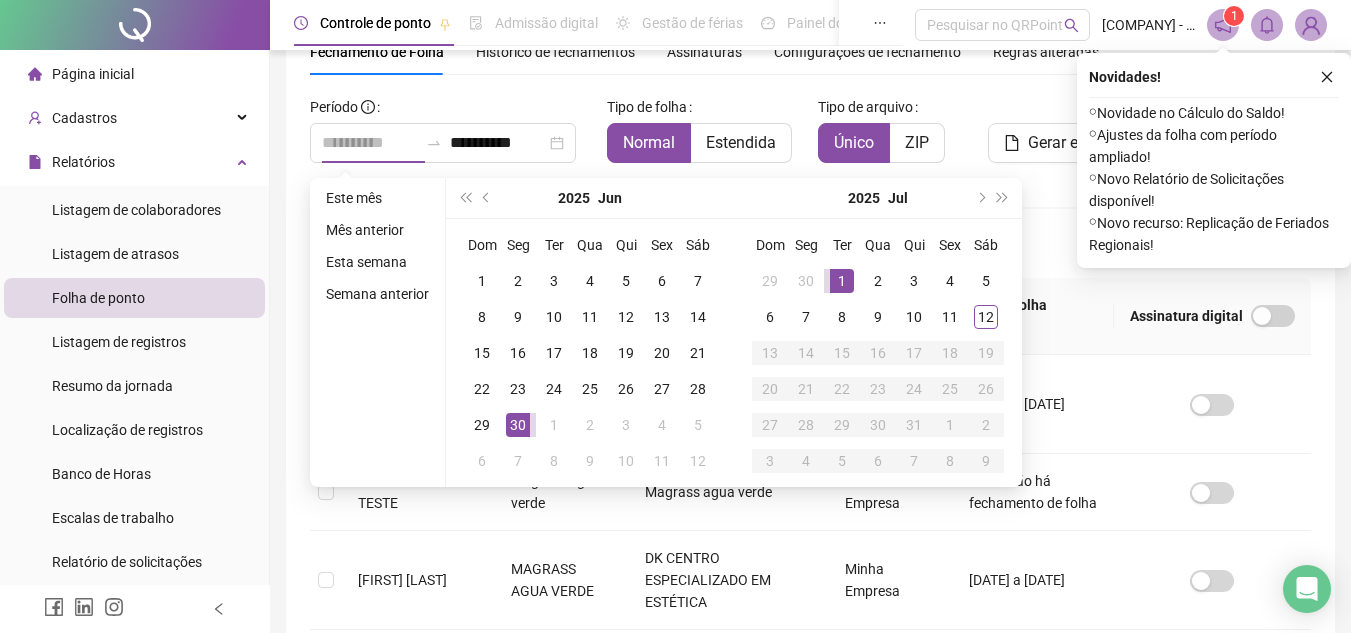 click on "1" at bounding box center (842, 281) 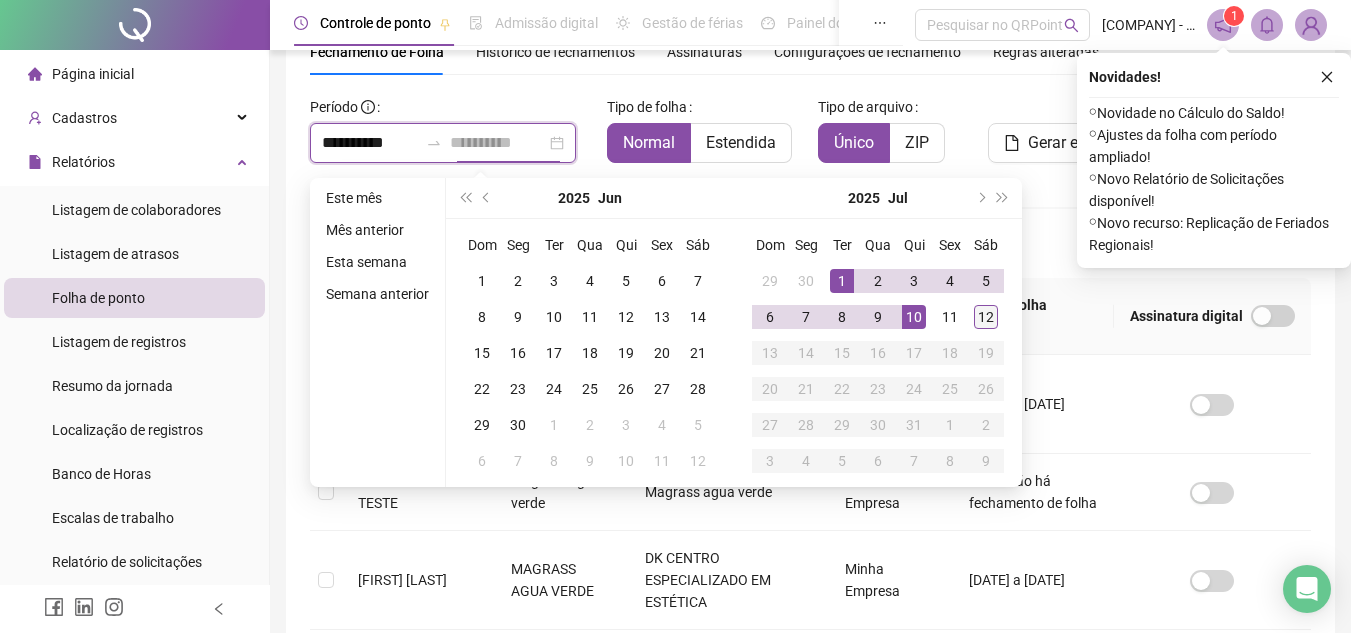 type on "**********" 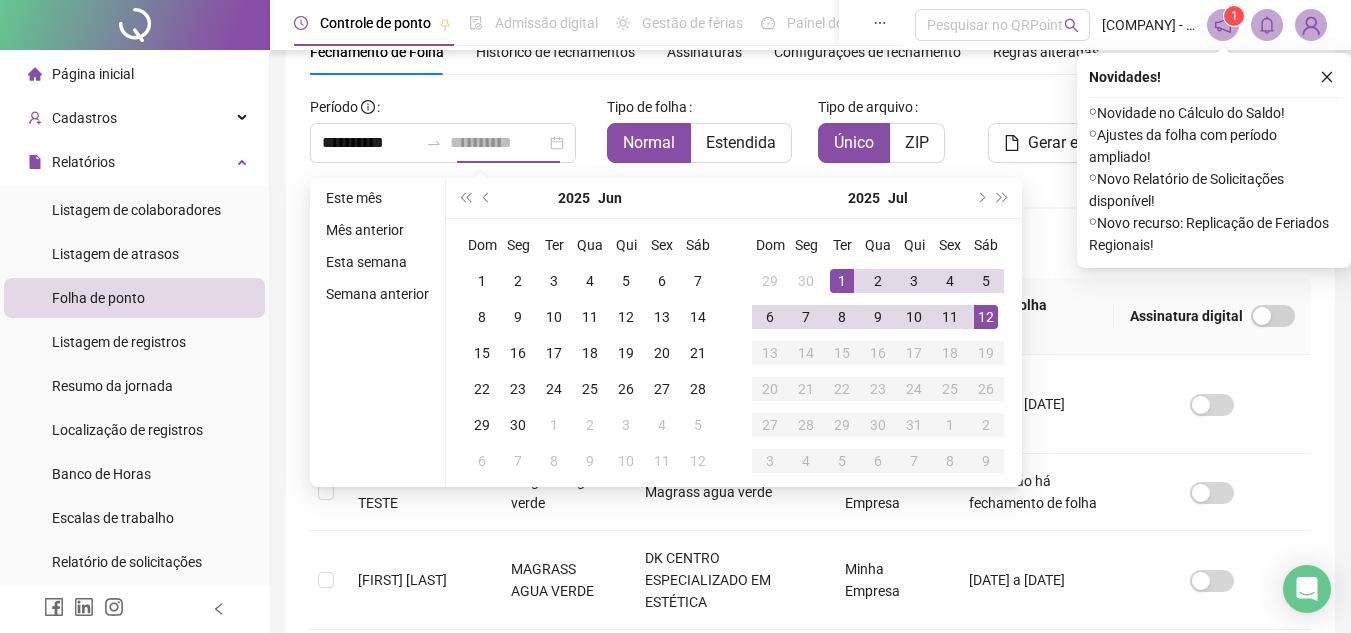click on "12" at bounding box center [986, 317] 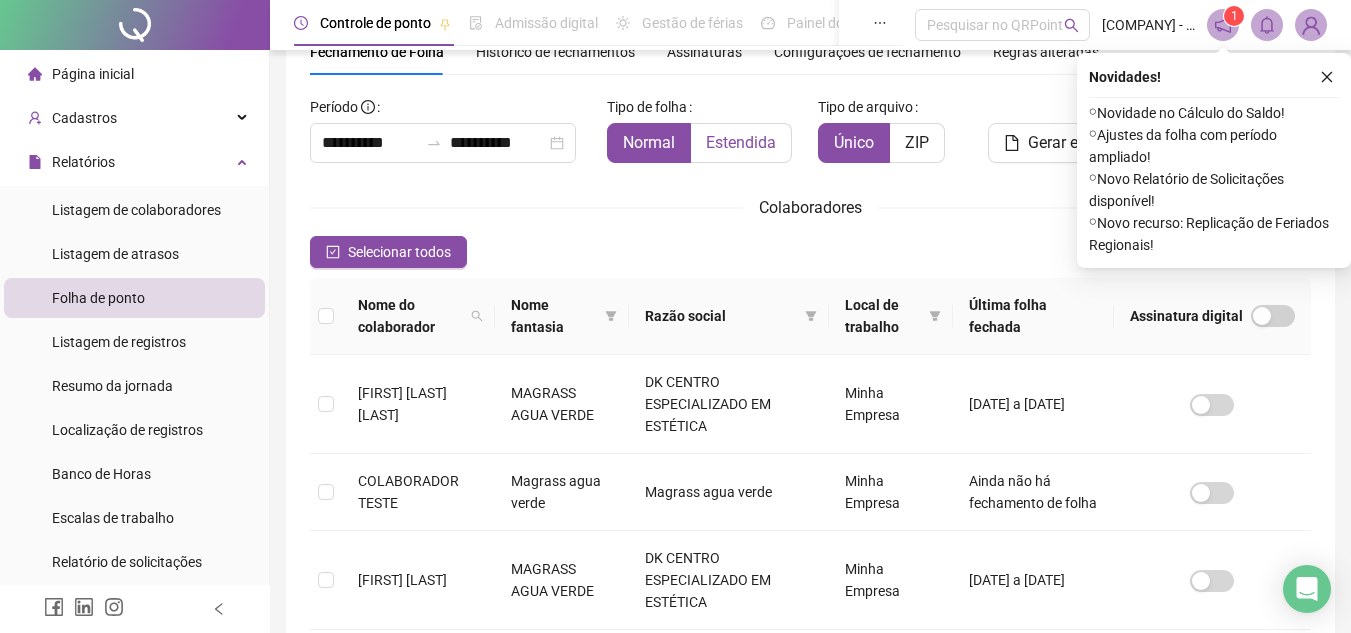 click on "Estendida" at bounding box center [741, 142] 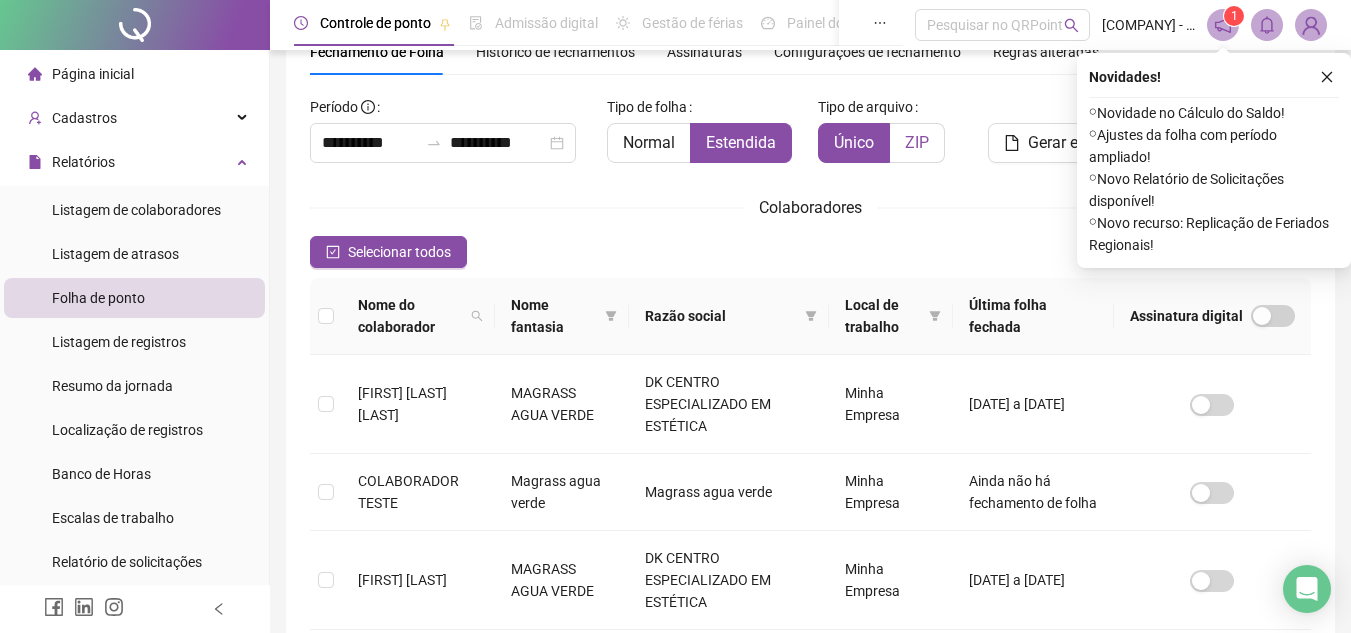 click on "ZIP" at bounding box center (917, 142) 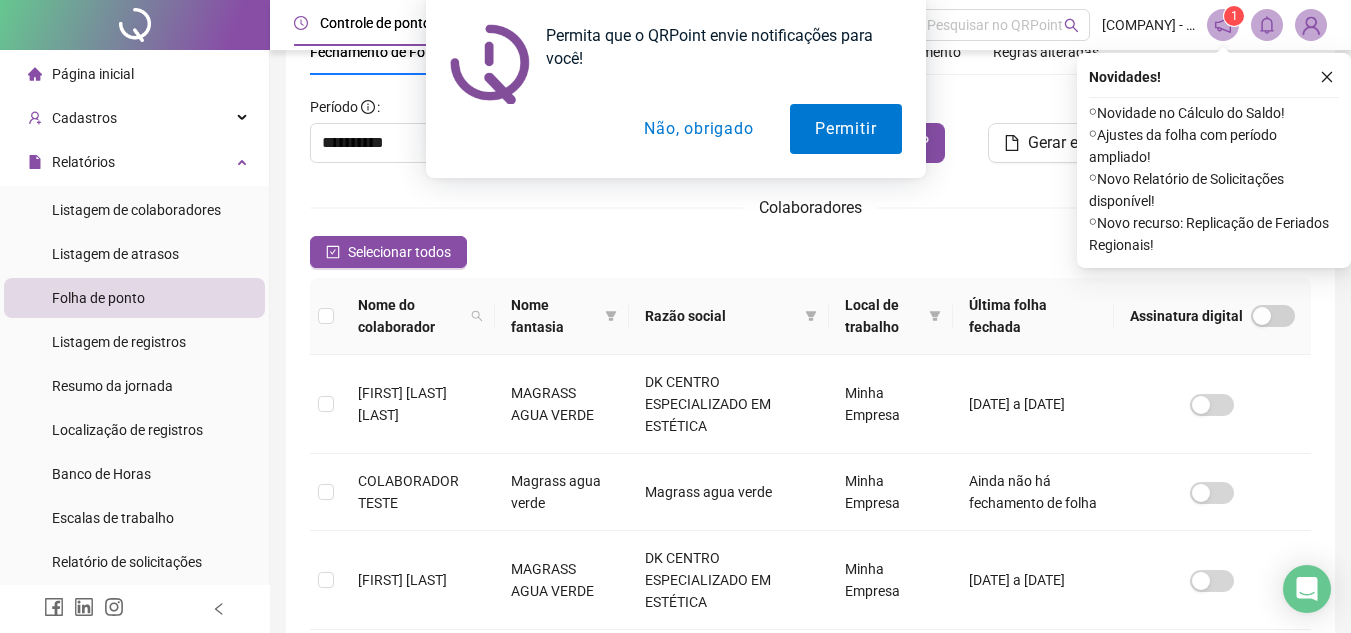 click on "Não, obrigado" at bounding box center [698, 129] 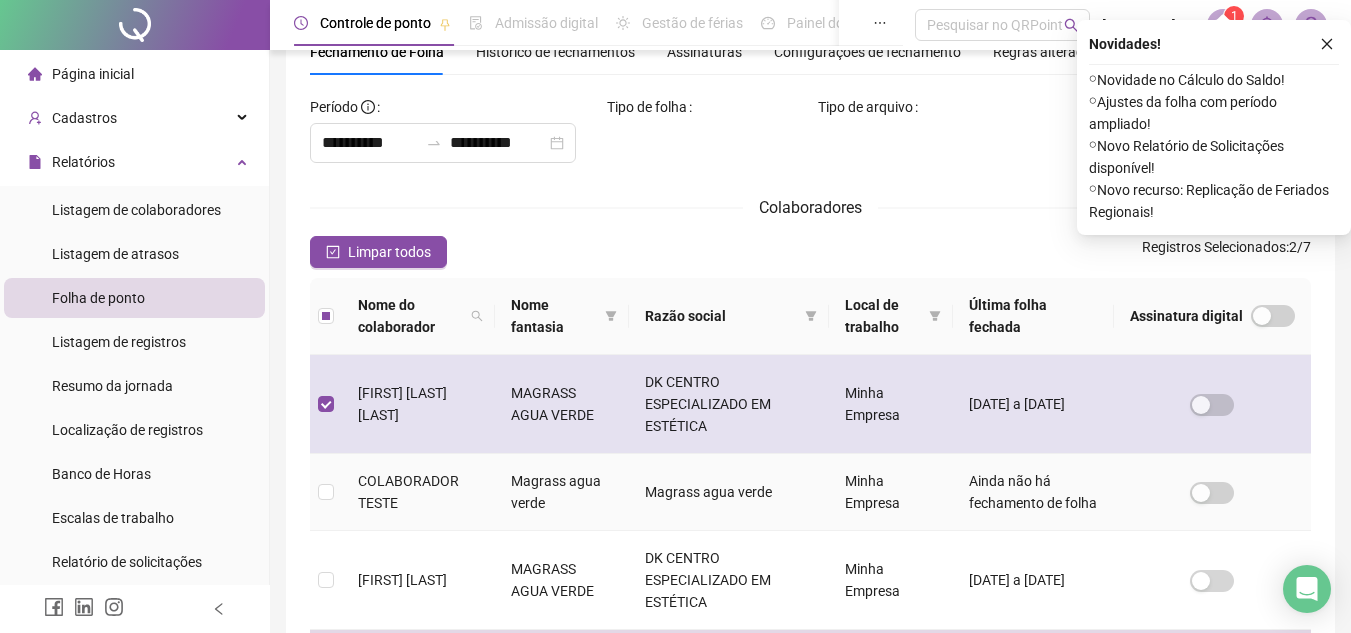 scroll, scrollTop: 0, scrollLeft: 0, axis: both 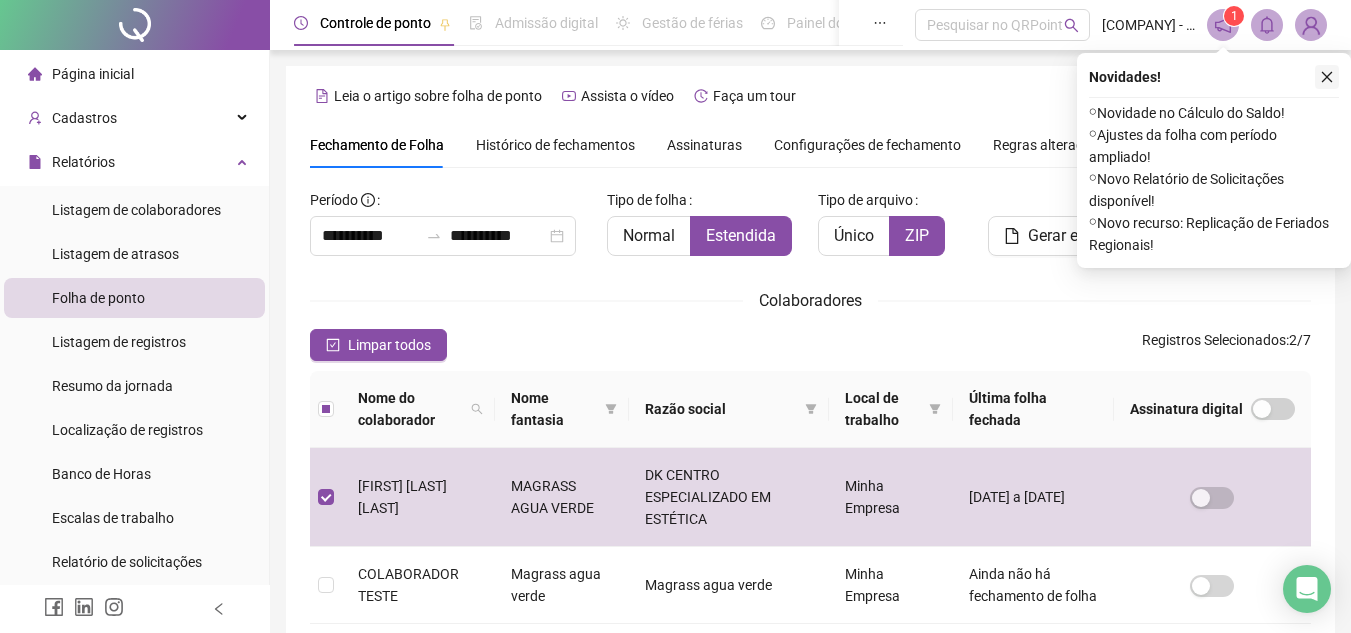 click 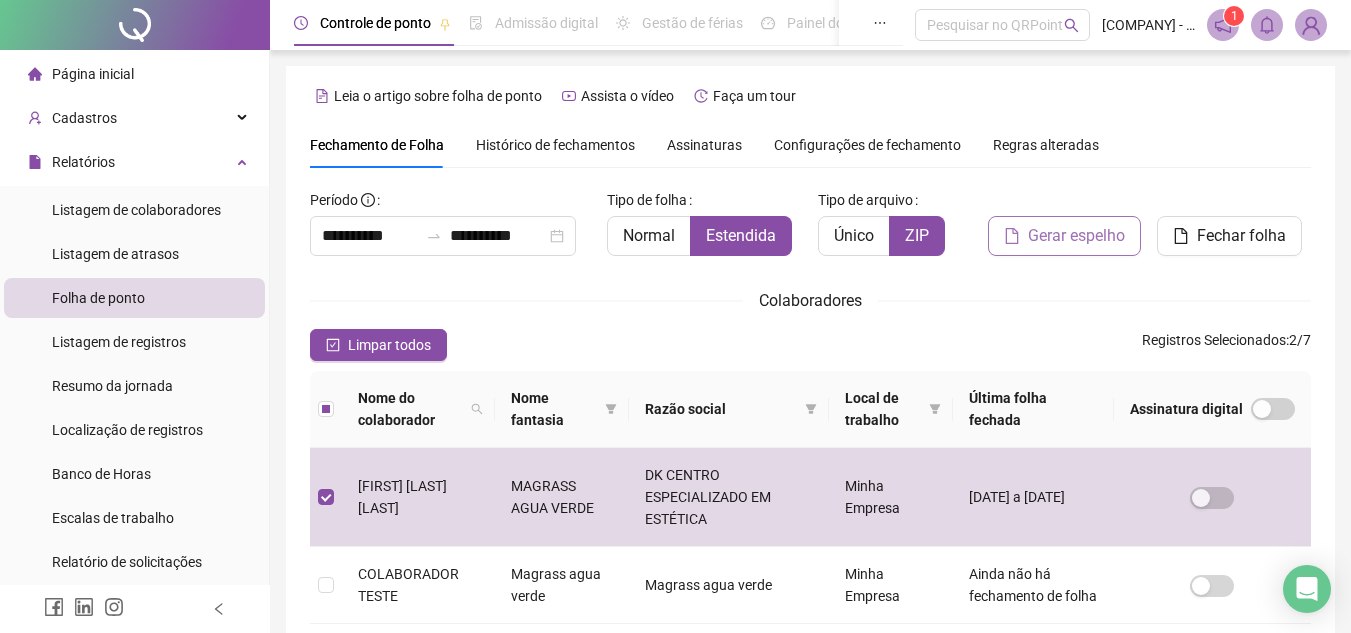 click on "Gerar espelho" at bounding box center (1076, 236) 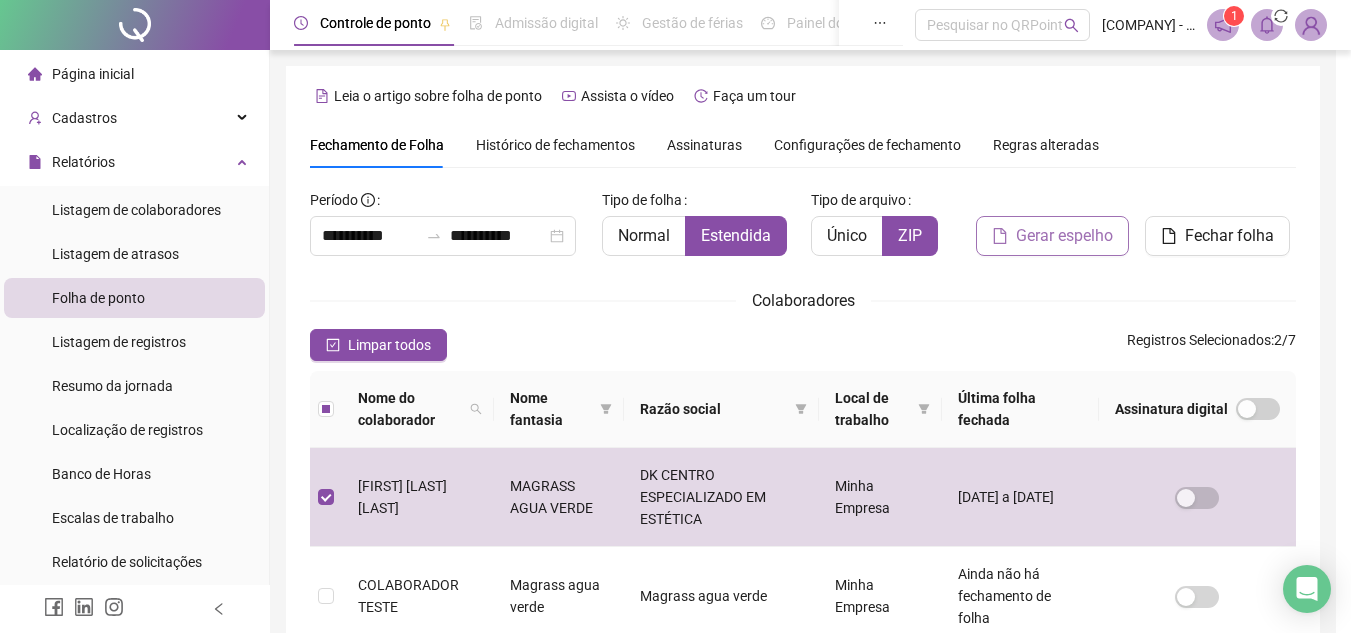 scroll, scrollTop: 93, scrollLeft: 0, axis: vertical 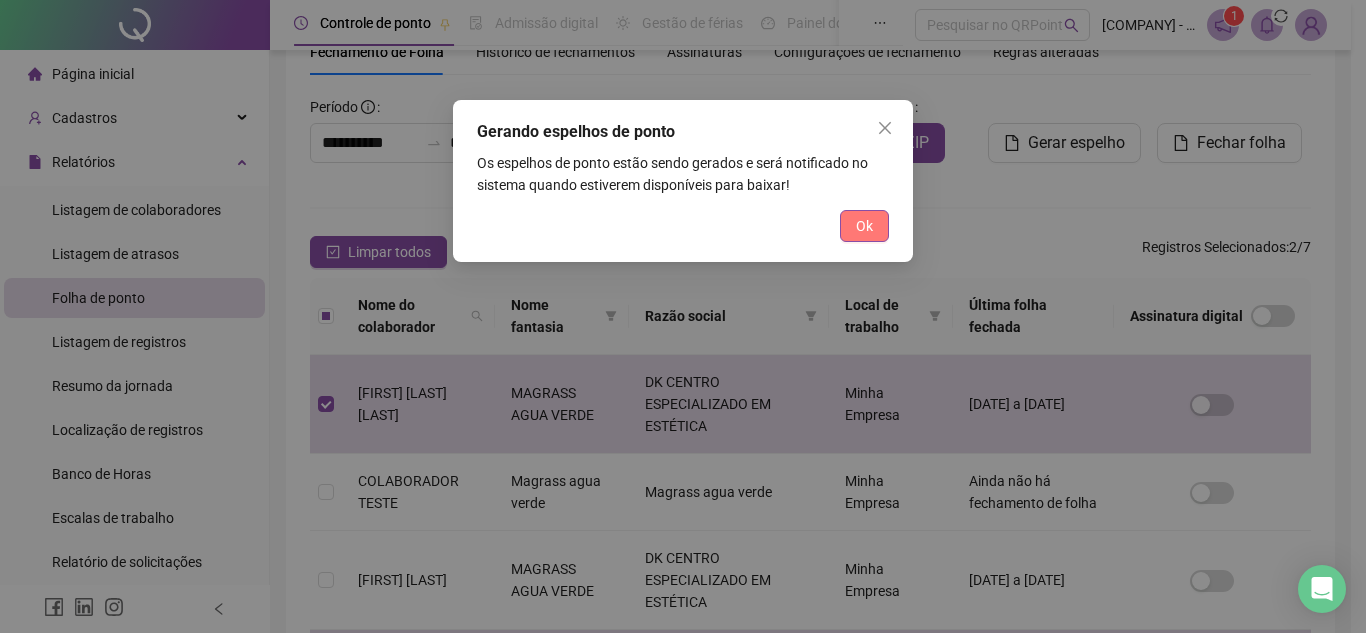 click on "Ok" at bounding box center (864, 226) 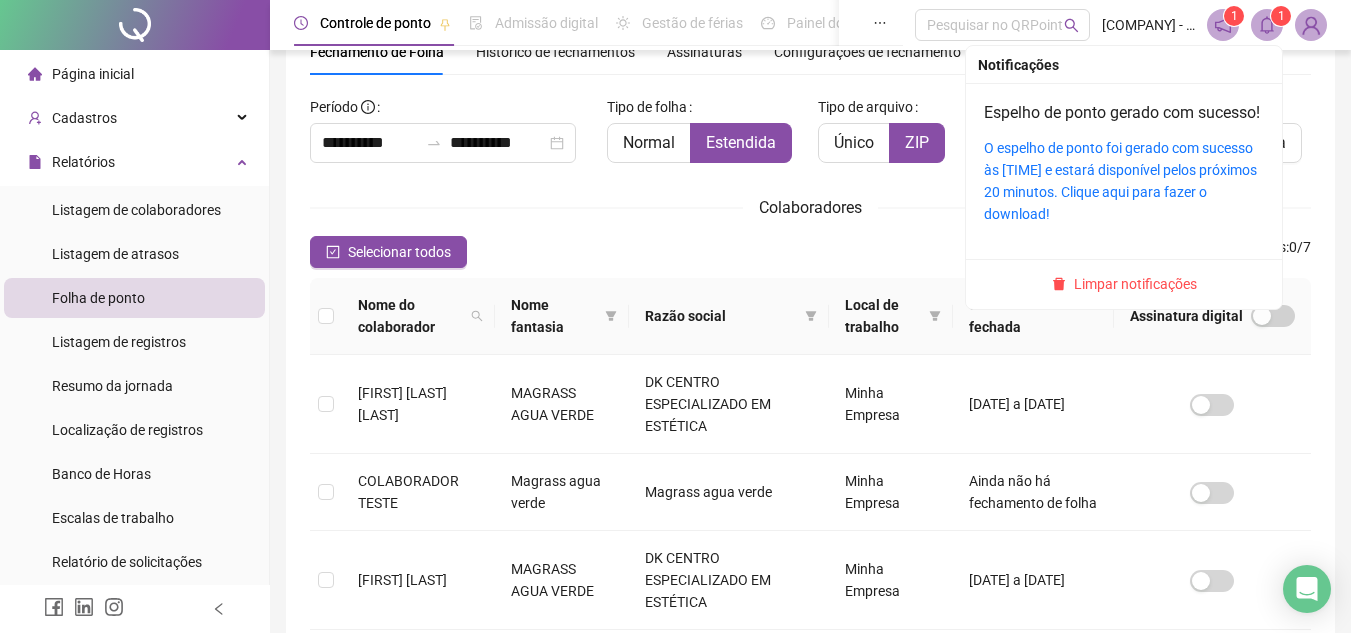 click on "O espelho de ponto foi gerado com sucesso às [TIME] e estará disponível pelos próximos 20 minutos.
Clique aqui para fazer o download!" at bounding box center [1124, 181] 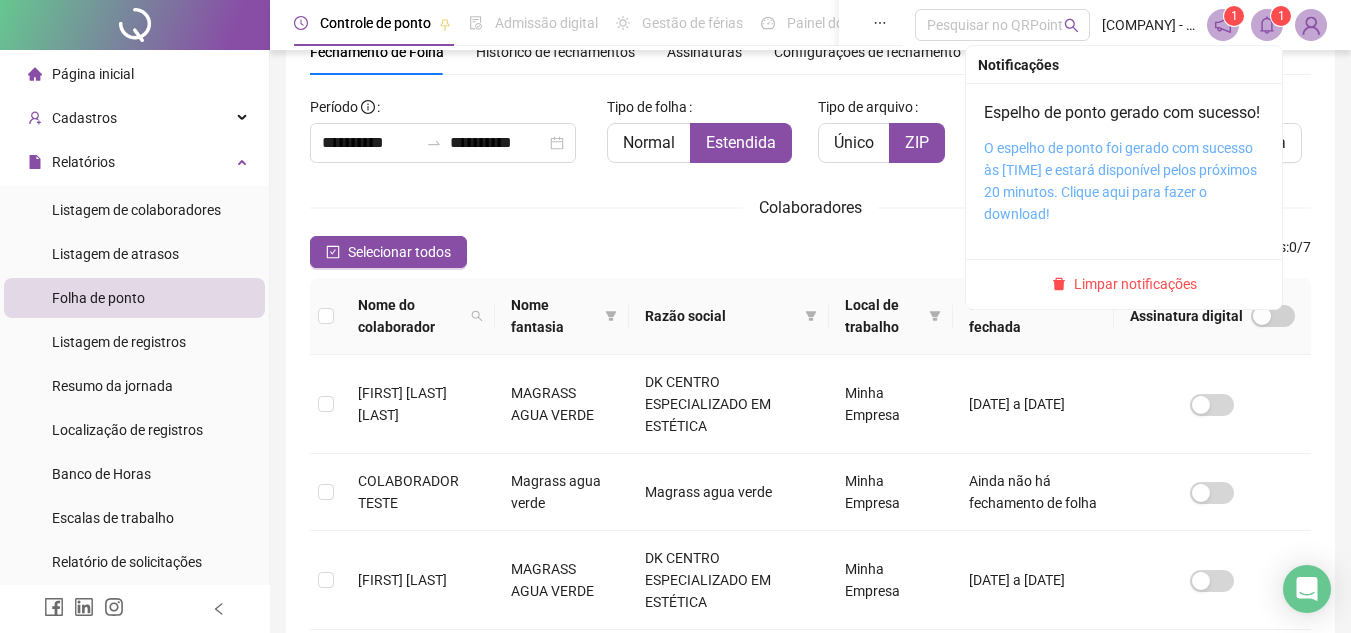 click on "O espelho de ponto foi gerado com sucesso às [TIME] e estará disponível pelos próximos 20 minutos.
Clique aqui para fazer o download!" at bounding box center [1120, 181] 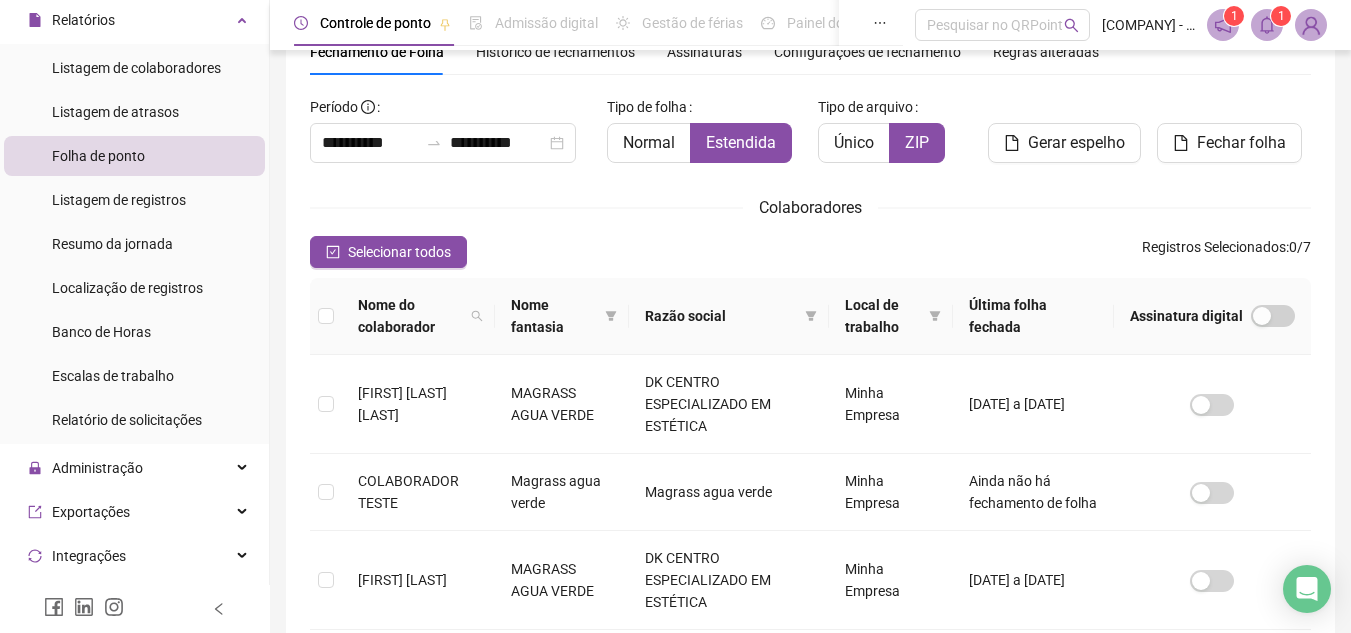scroll, scrollTop: 200, scrollLeft: 0, axis: vertical 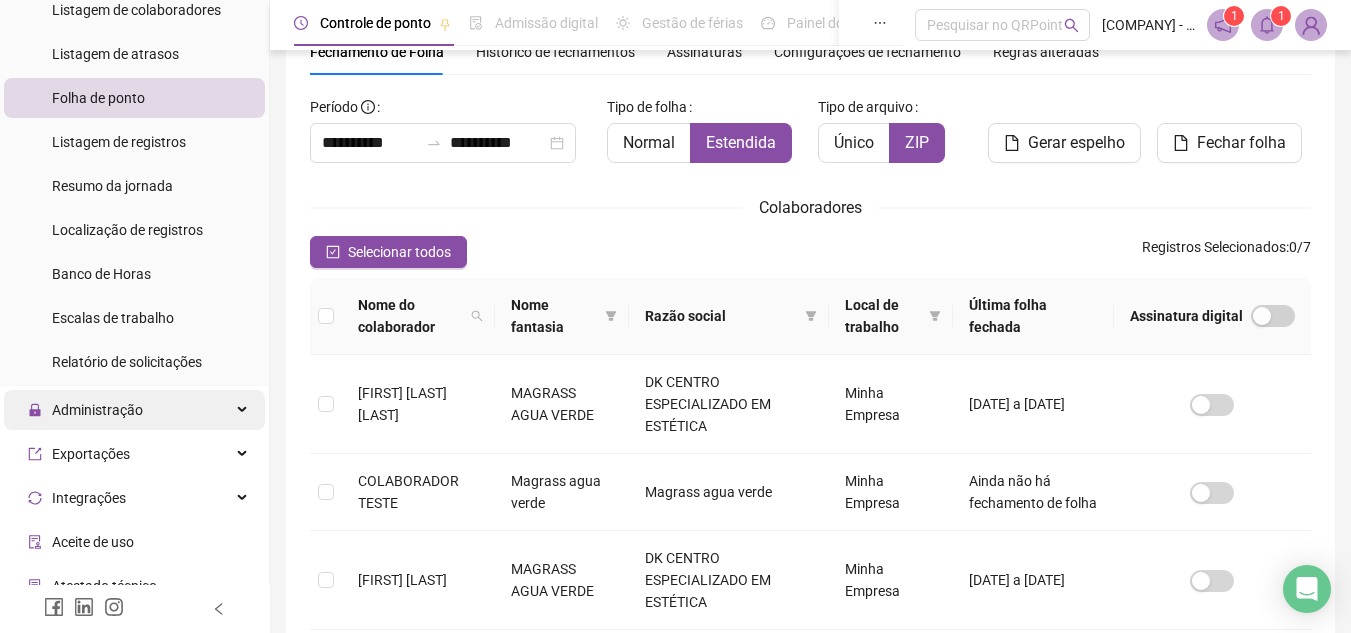 click on "Administração" at bounding box center (85, 410) 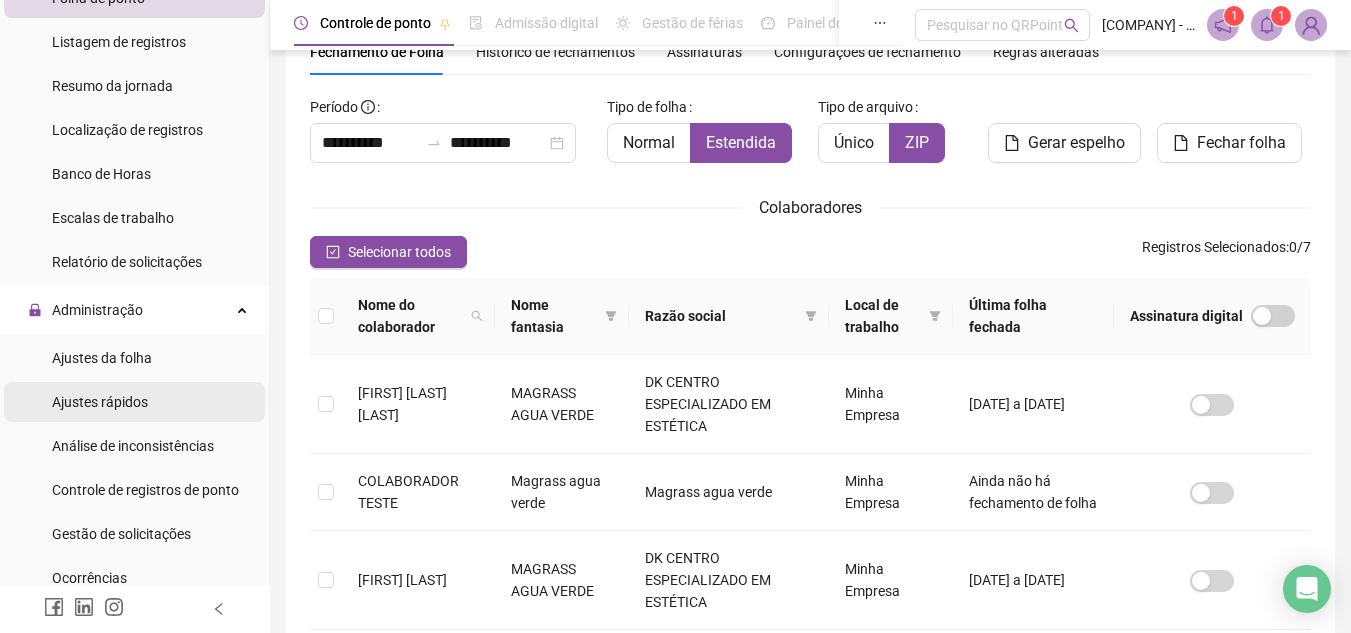 scroll, scrollTop: 400, scrollLeft: 0, axis: vertical 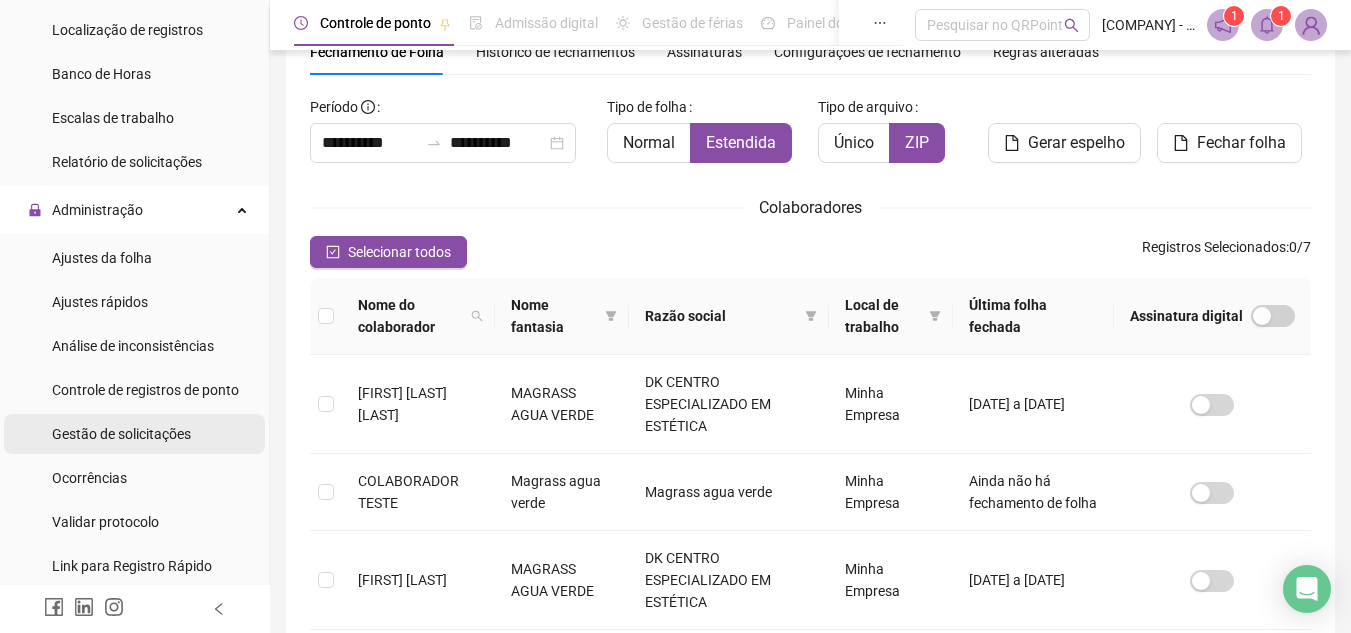 click on "Gestão de solicitações" at bounding box center [121, 434] 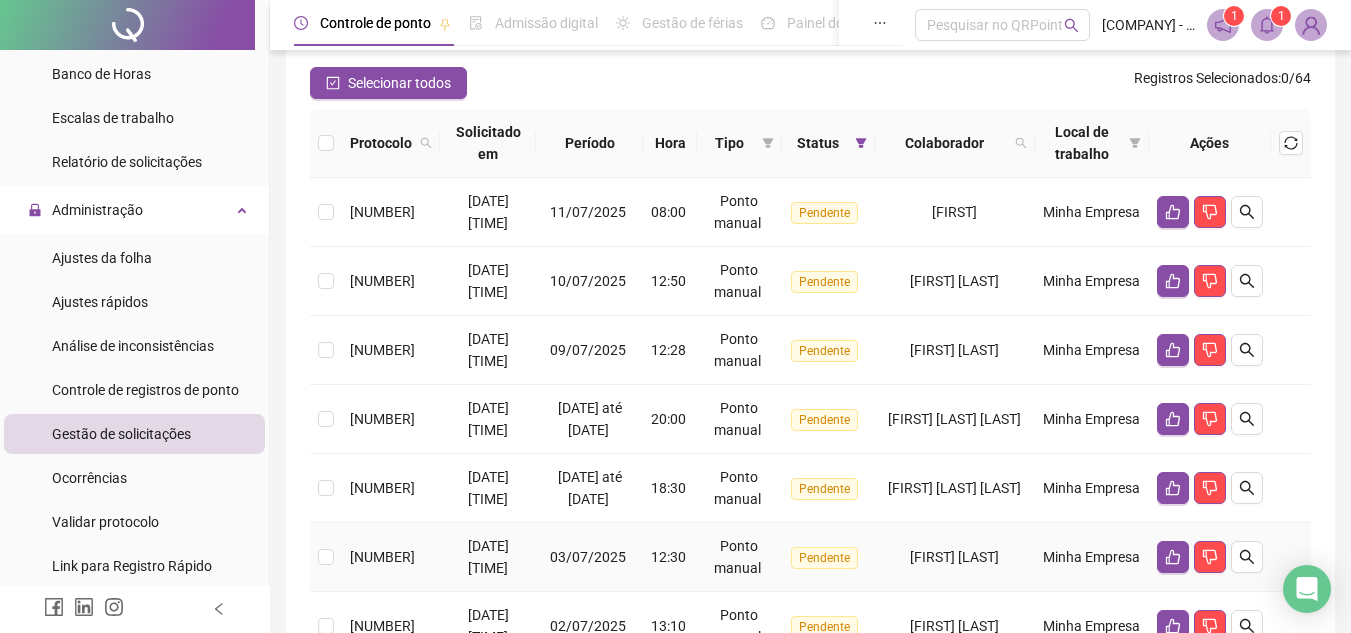 scroll, scrollTop: 0, scrollLeft: 0, axis: both 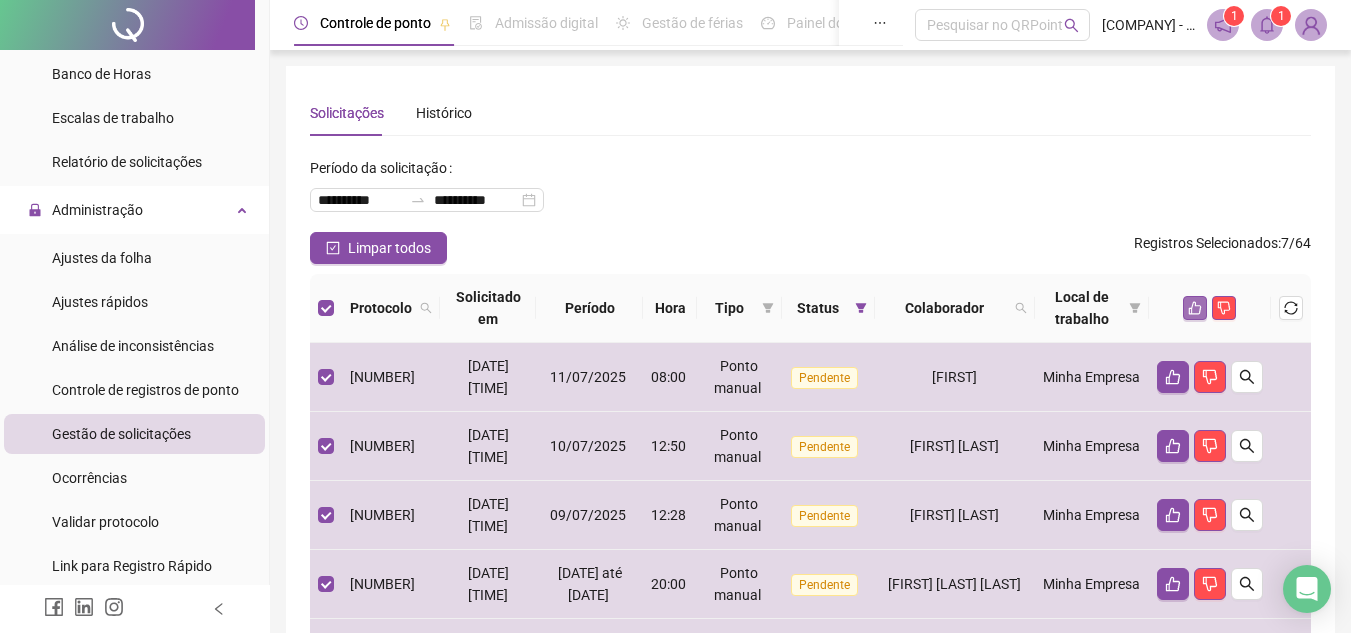 click 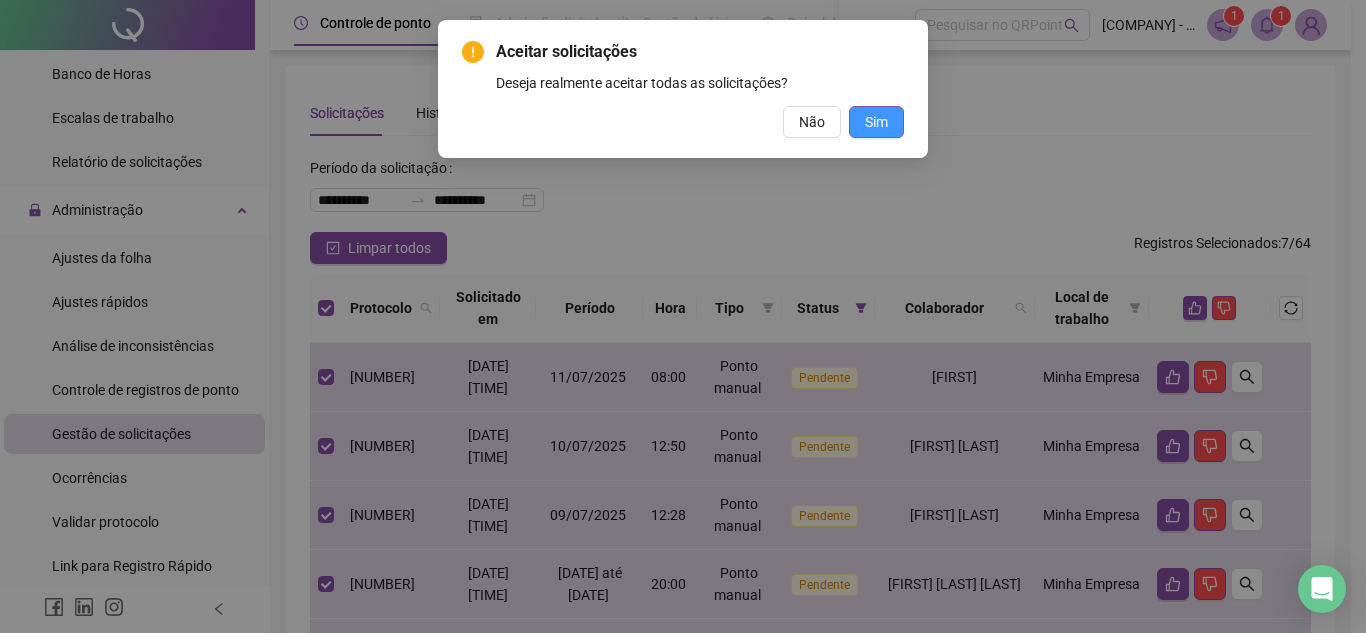 click on "Sim" at bounding box center (876, 122) 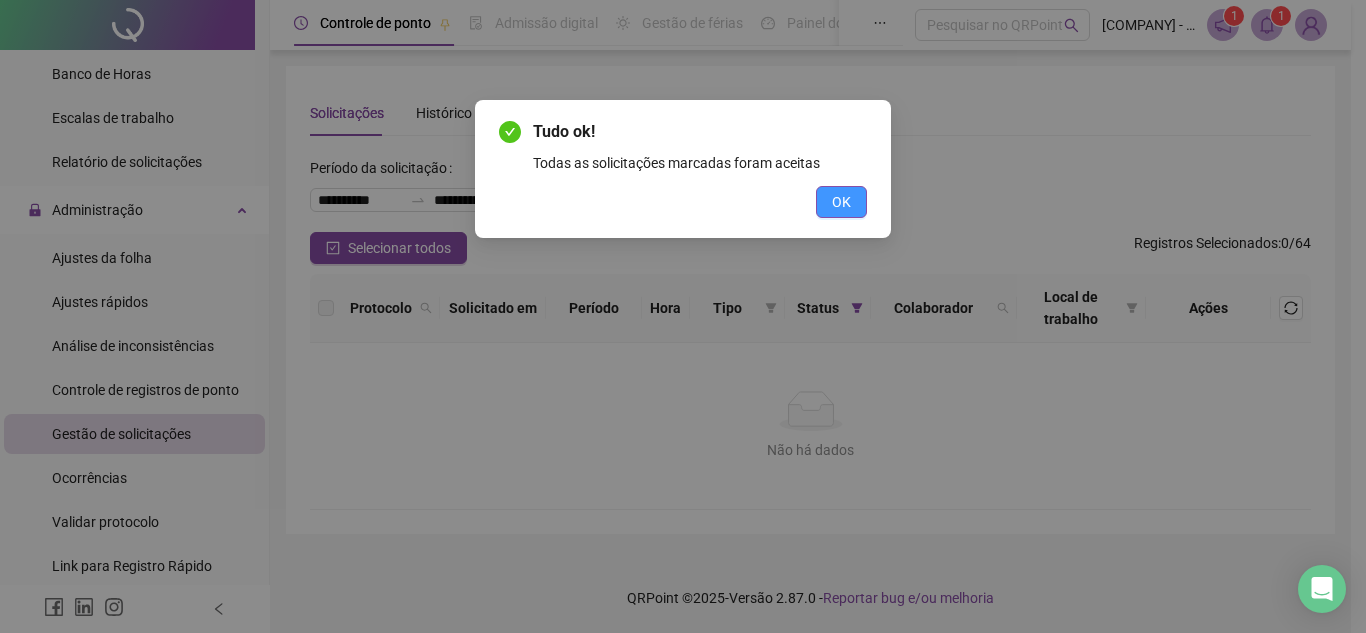 click on "OK" at bounding box center (841, 202) 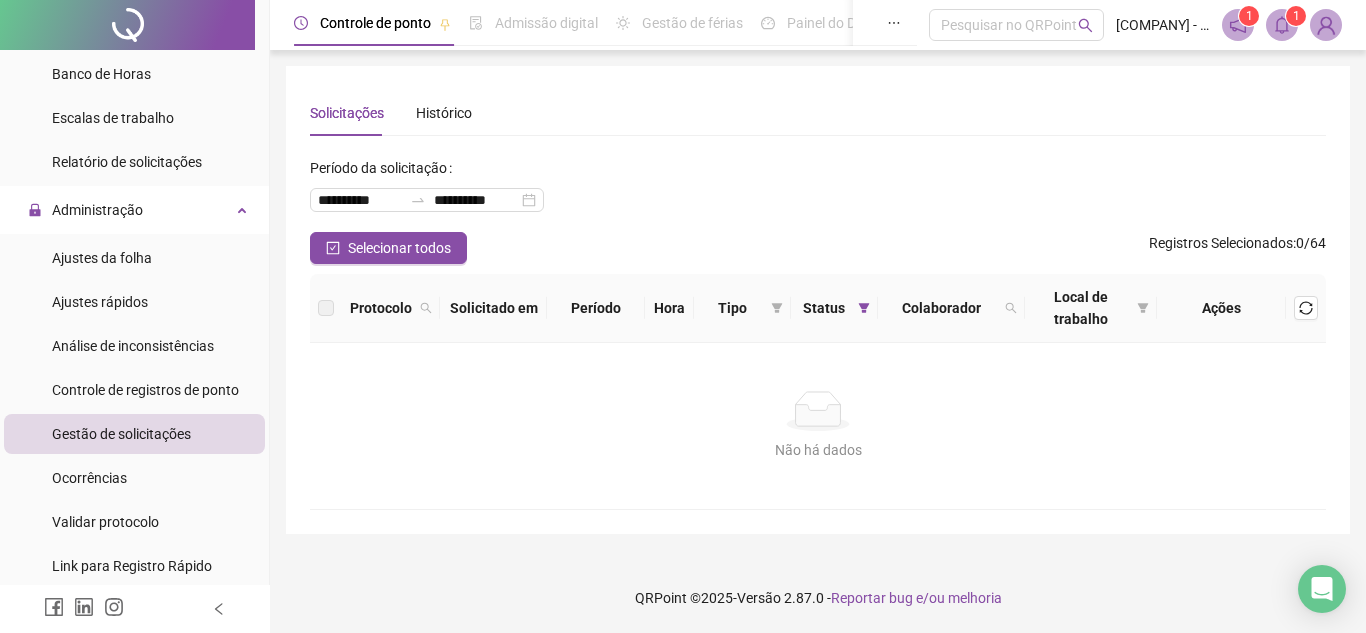 click on "1" at bounding box center (1296, 16) 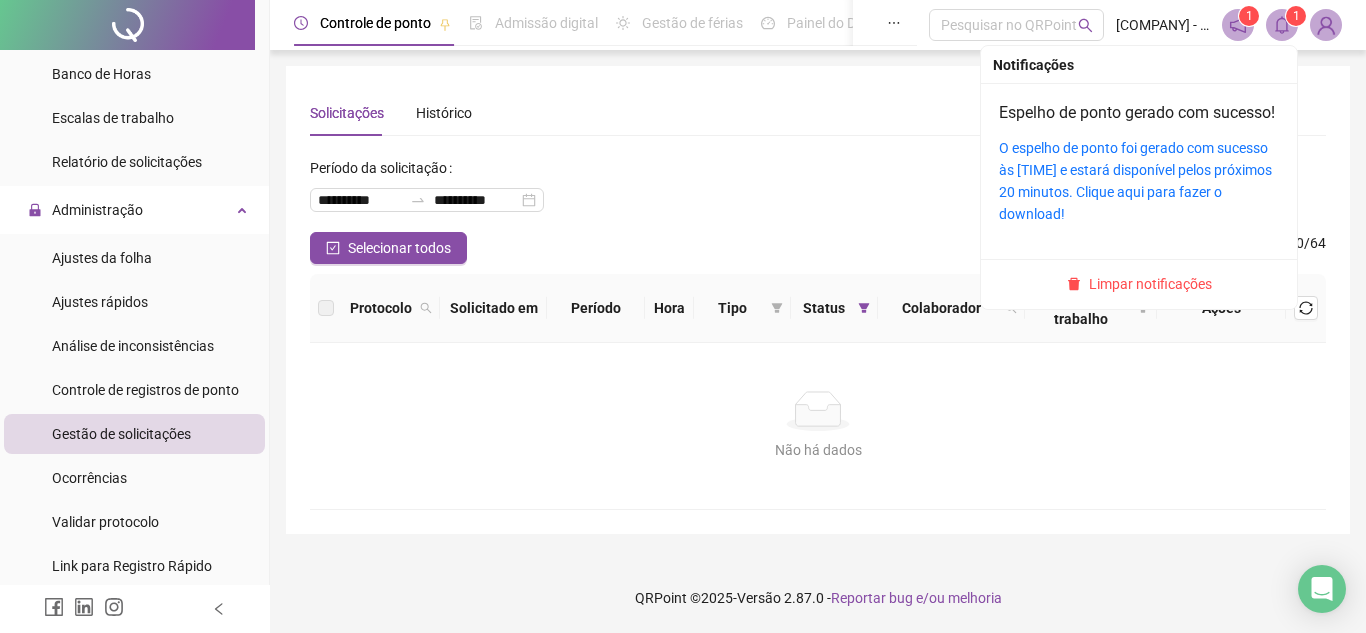 click at bounding box center (1238, 25) 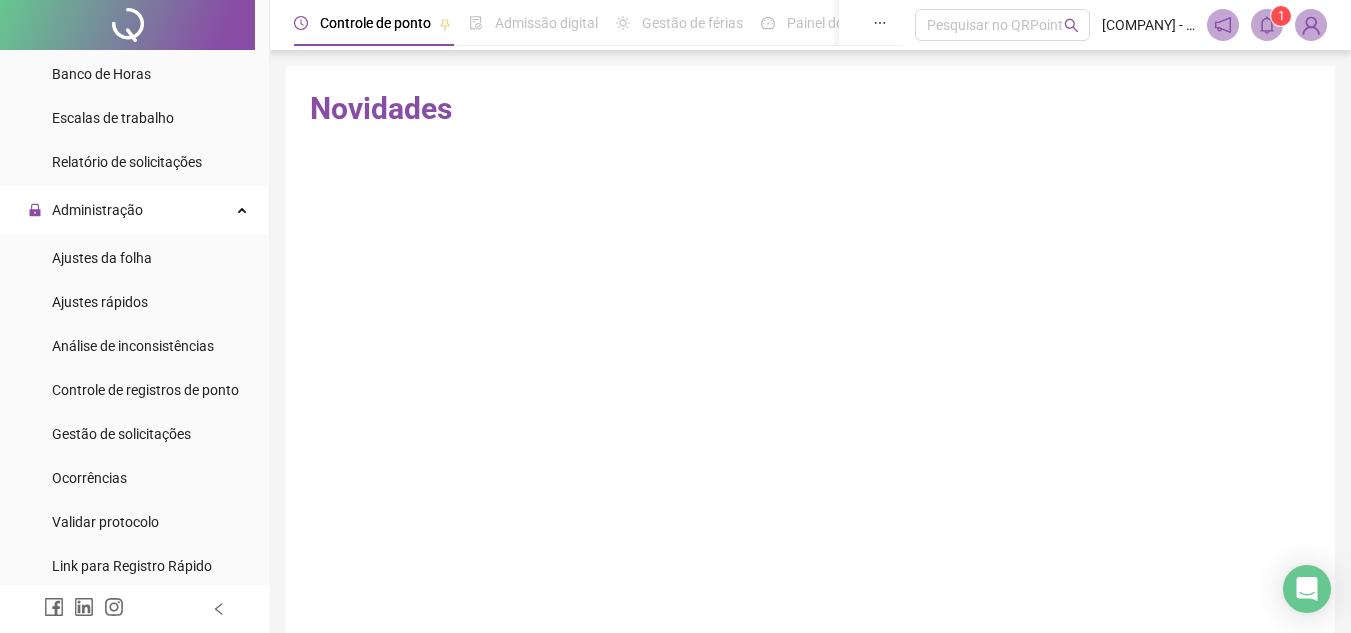 click 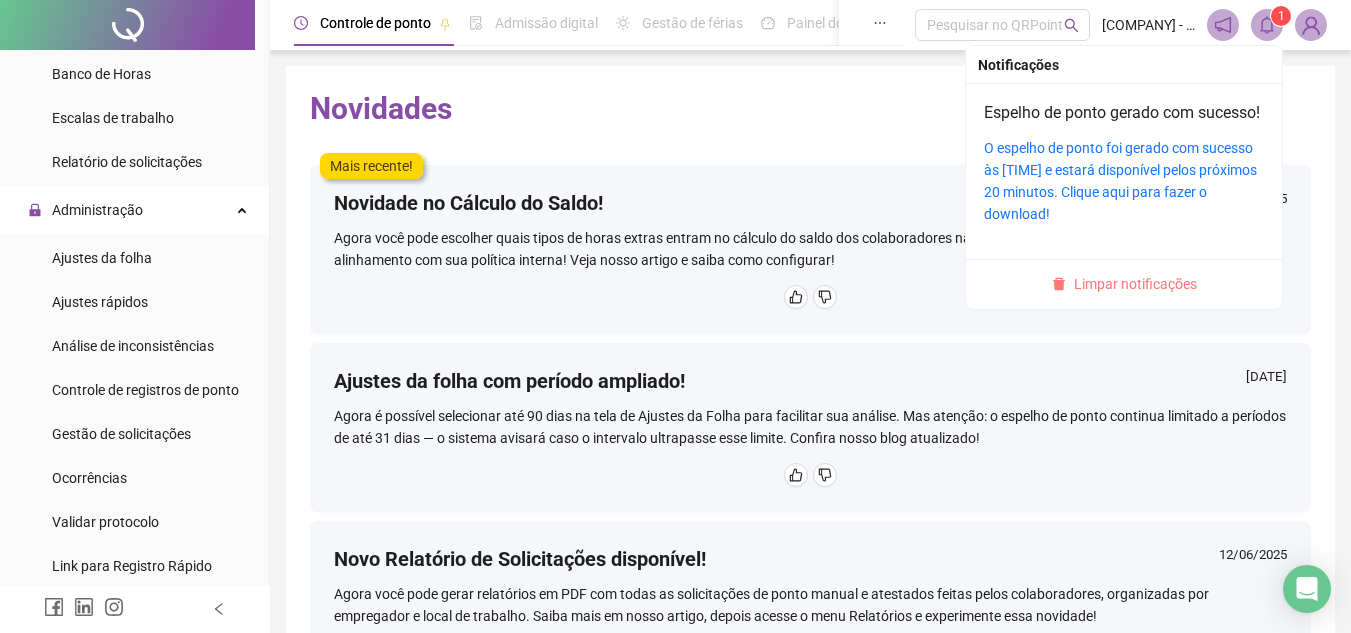 click on "Limpar notificações" at bounding box center [1124, 284] 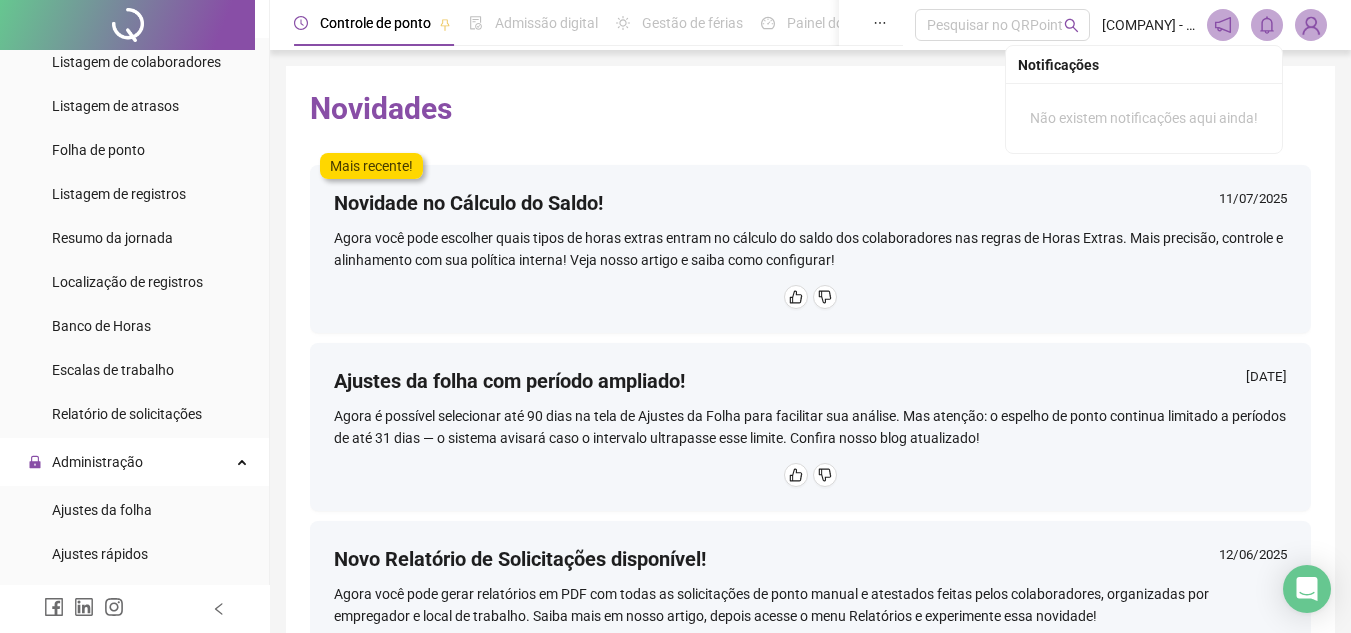 scroll, scrollTop: 0, scrollLeft: 0, axis: both 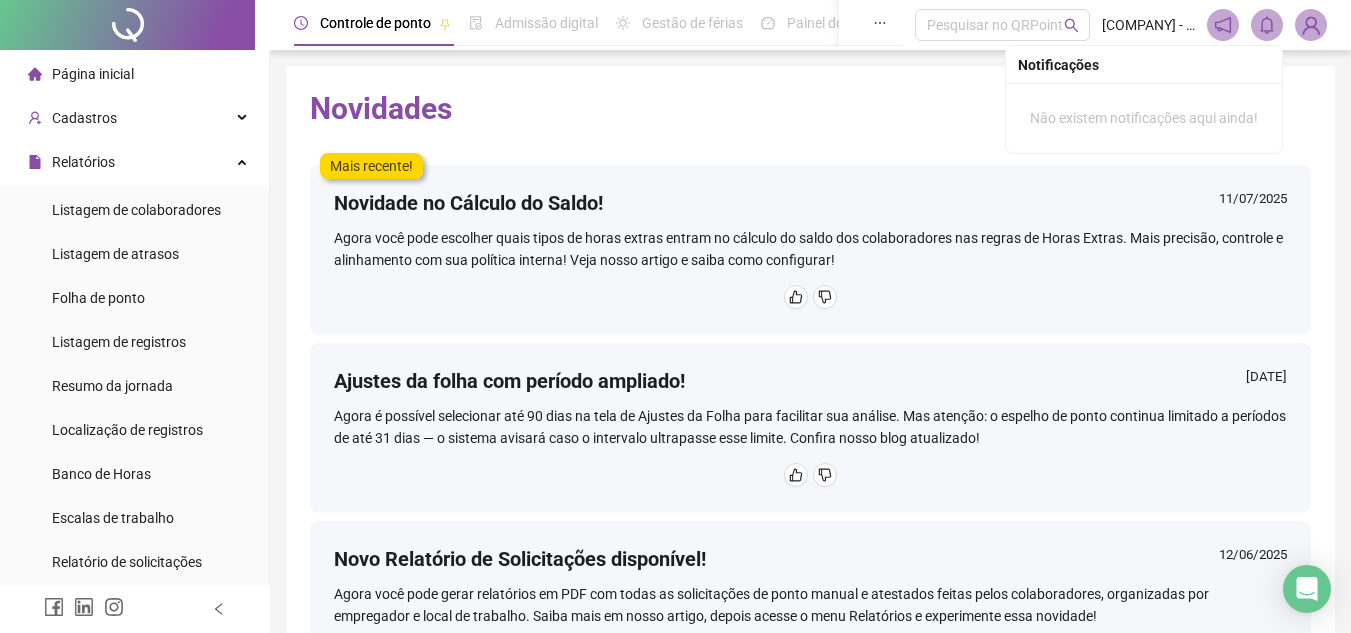 click on "Página inicial Cadastros Relatórios Listagem de colaboradores Listagem de atrasos Folha de ponto Listagem de registros Resumo da jornada Localização de registros Banco de Horas Escalas de trabalho Relatório de solicitações Administração Ajustes da folha Ajustes rápidos Análise de inconsistências Controle de registros de ponto Gestão de solicitações Ocorrências Validar protocolo Link para Registro Rápido Exportações Integrações Aceite de uso Atestado técnico Gerar QRCode Financeiro Central de ajuda Clube QR - Beneficios" at bounding box center [135, 698] 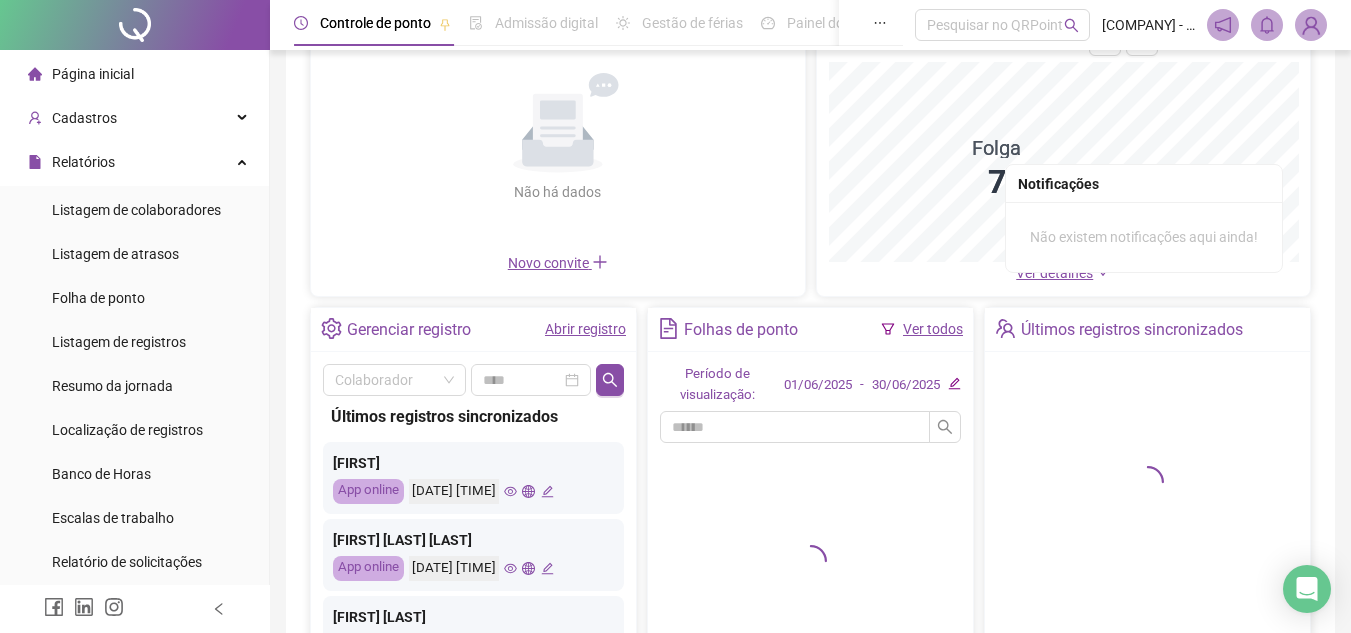 scroll, scrollTop: 300, scrollLeft: 0, axis: vertical 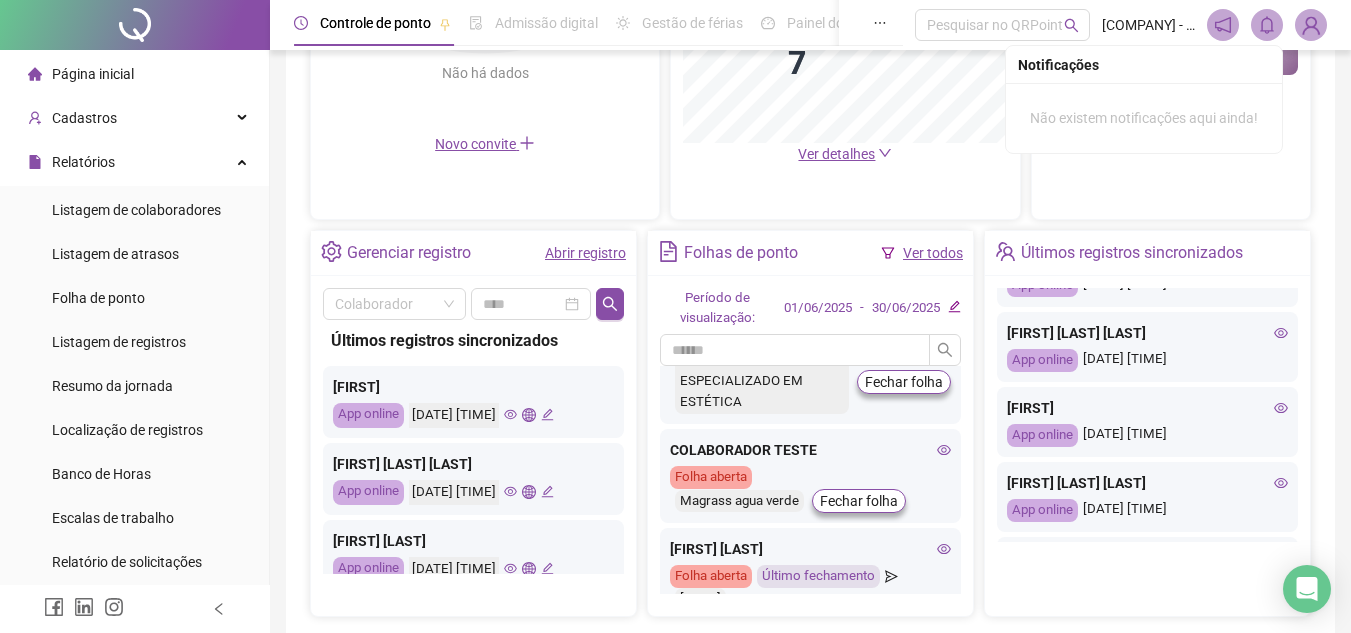 click 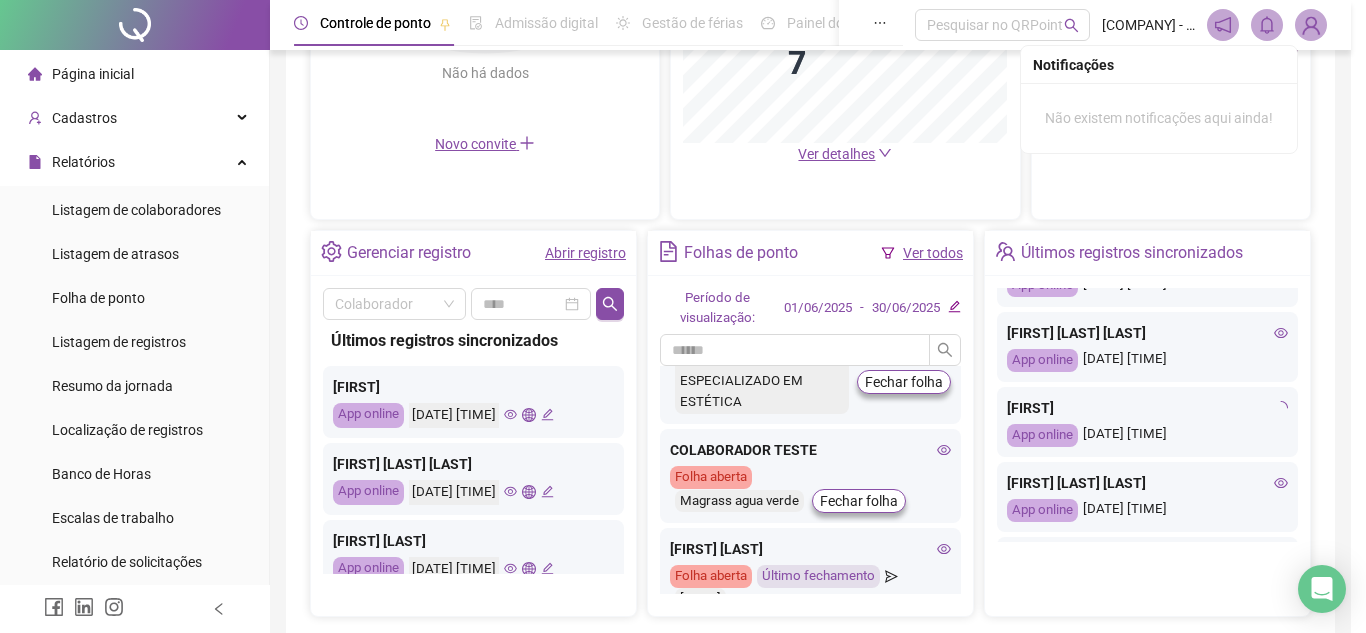 type on "**********" 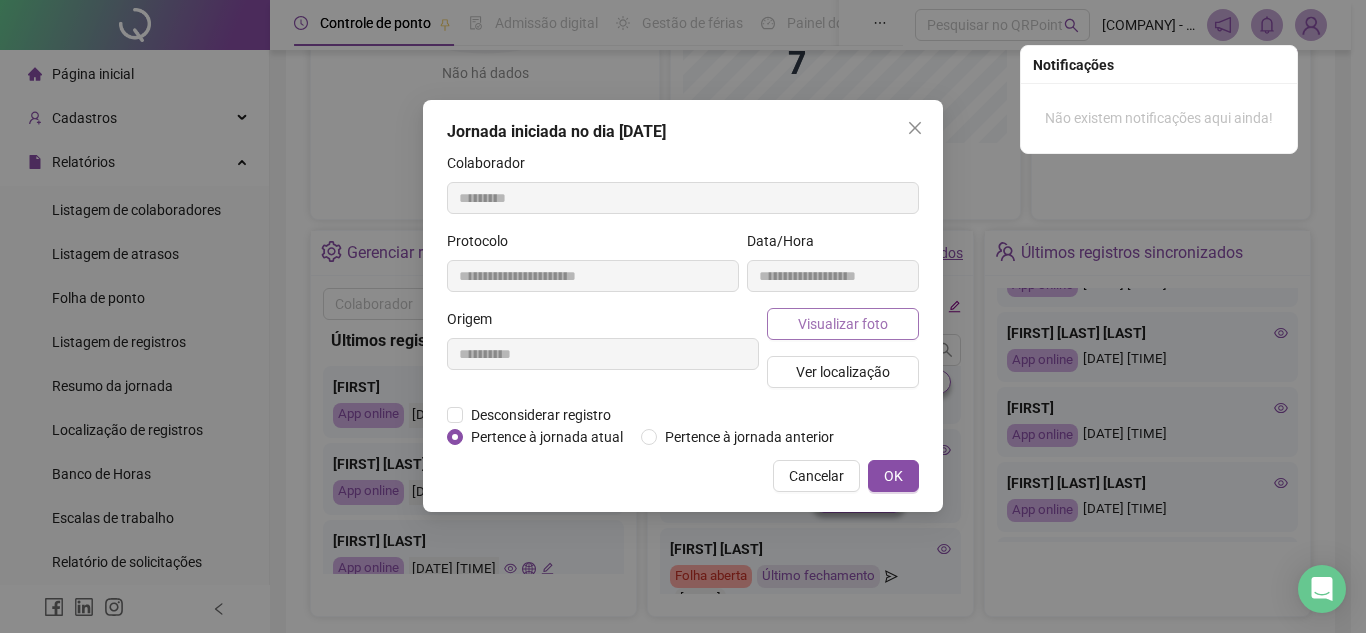 click on "Visualizar foto" at bounding box center (843, 324) 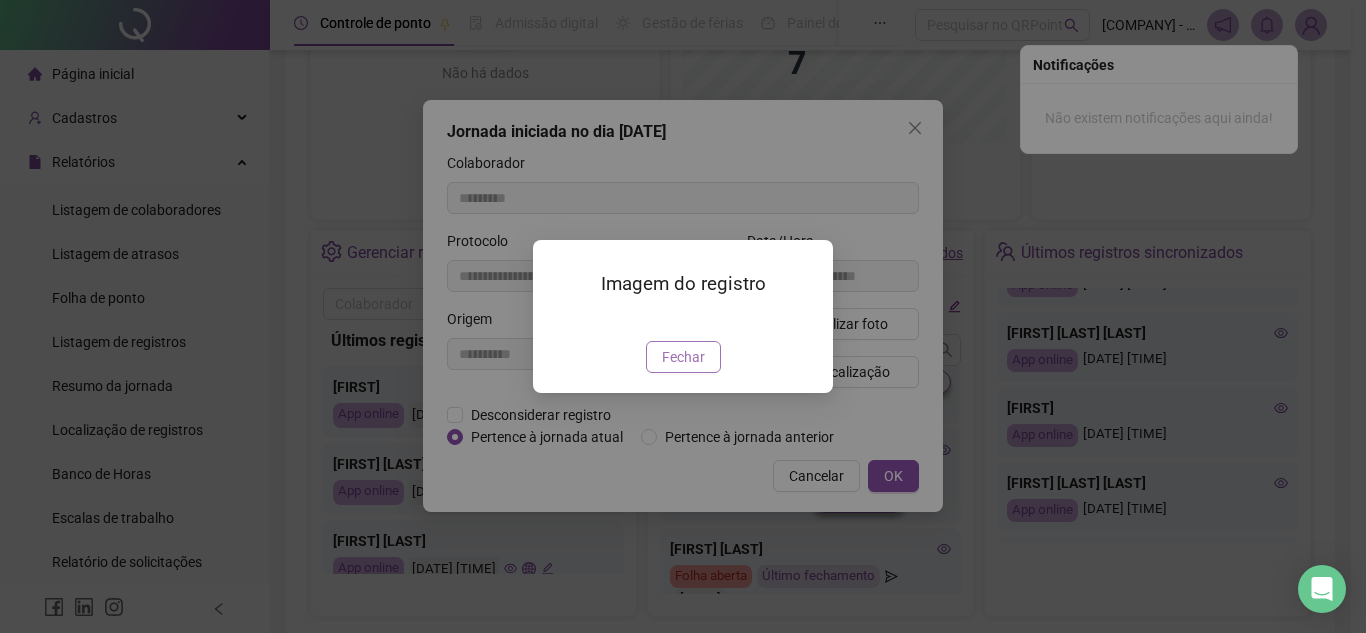 click on "Fechar" at bounding box center (683, 357) 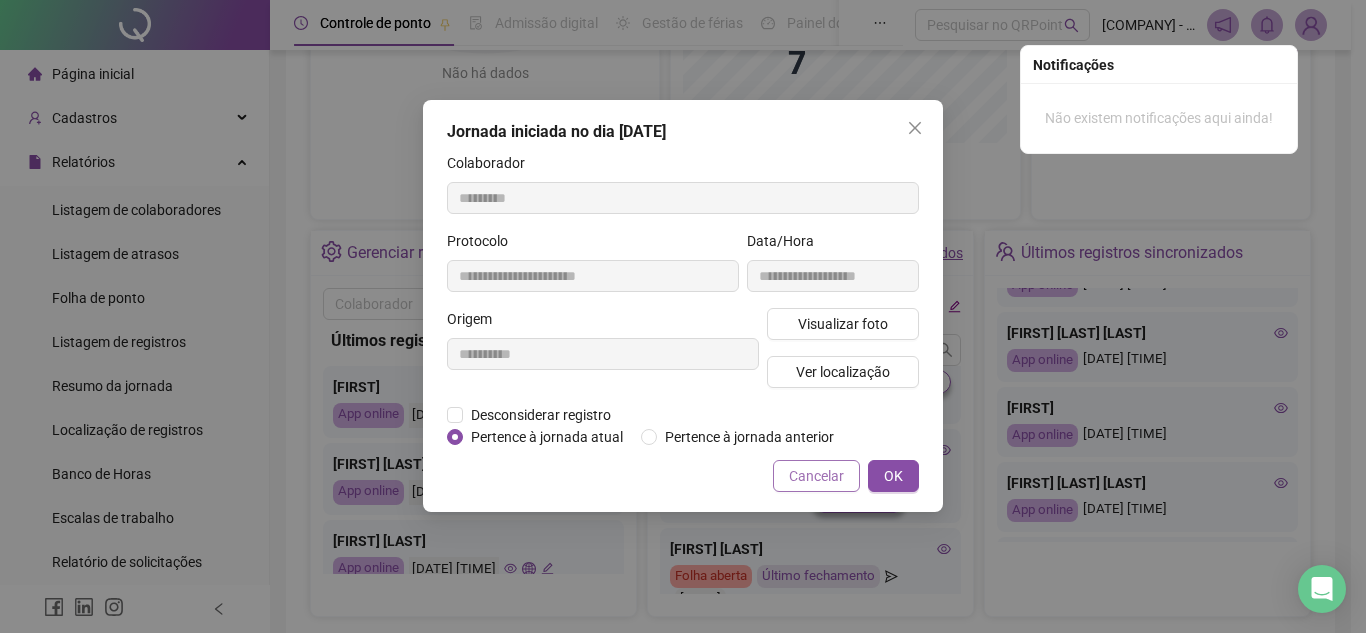 click on "Cancelar" at bounding box center (816, 476) 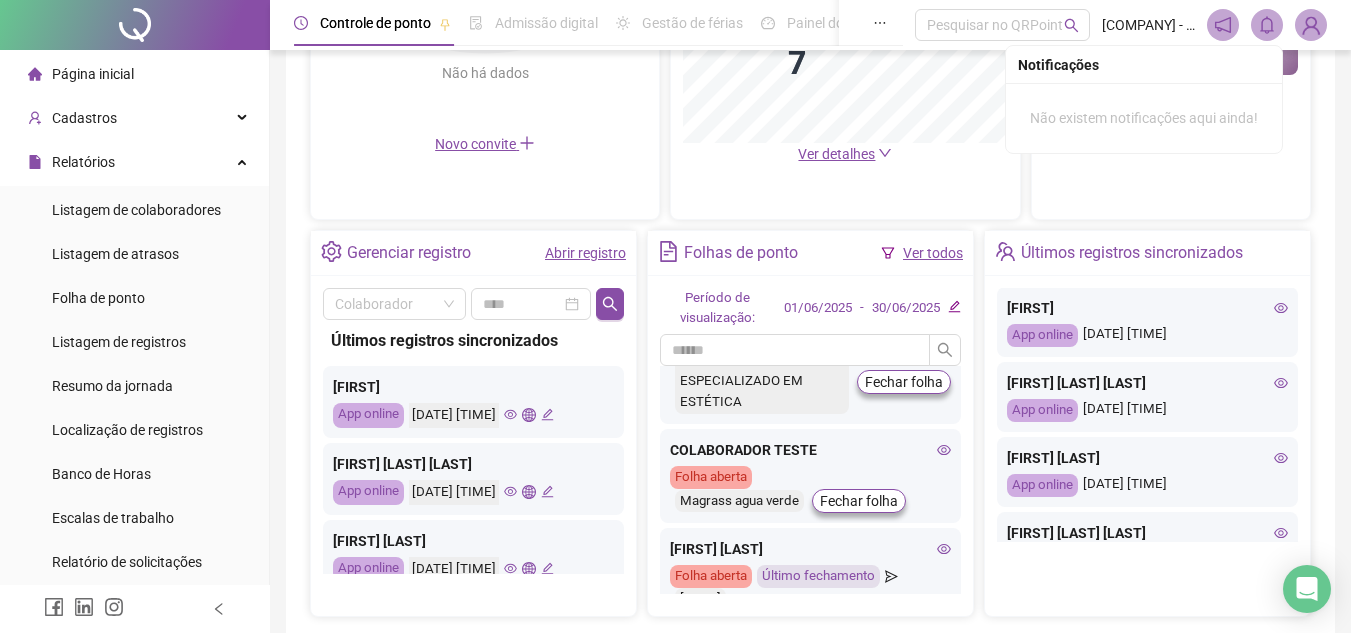 scroll, scrollTop: 400, scrollLeft: 0, axis: vertical 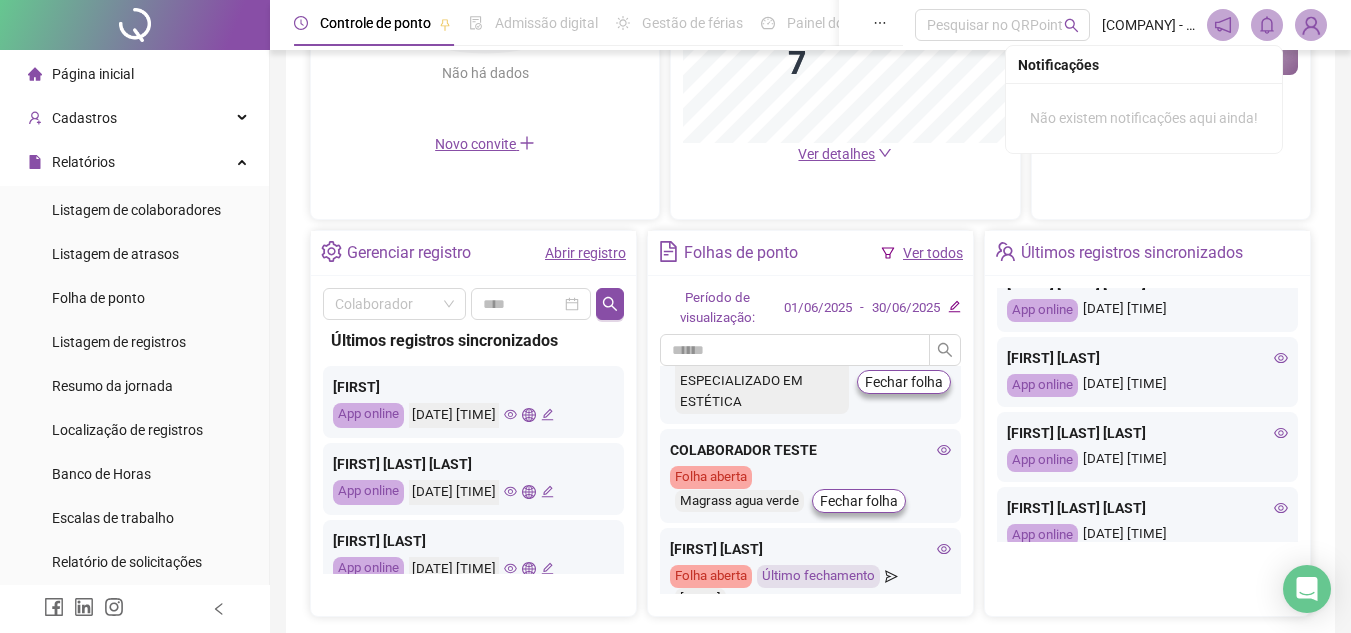 click 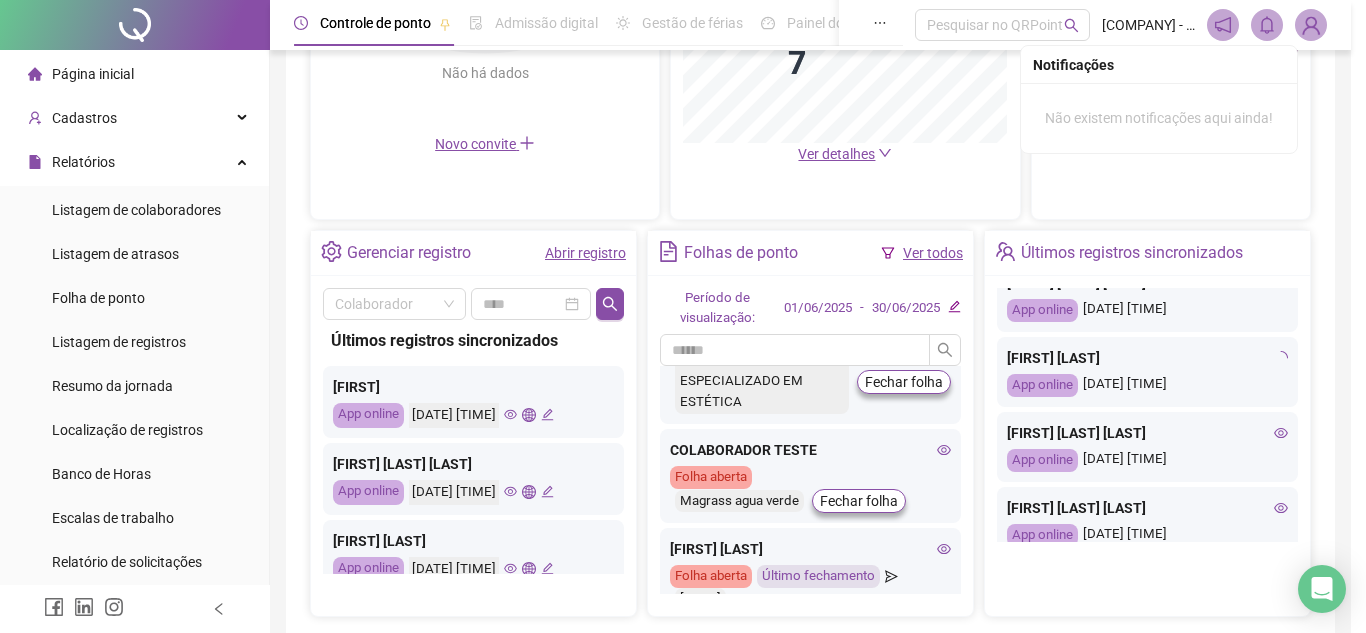 type on "**********" 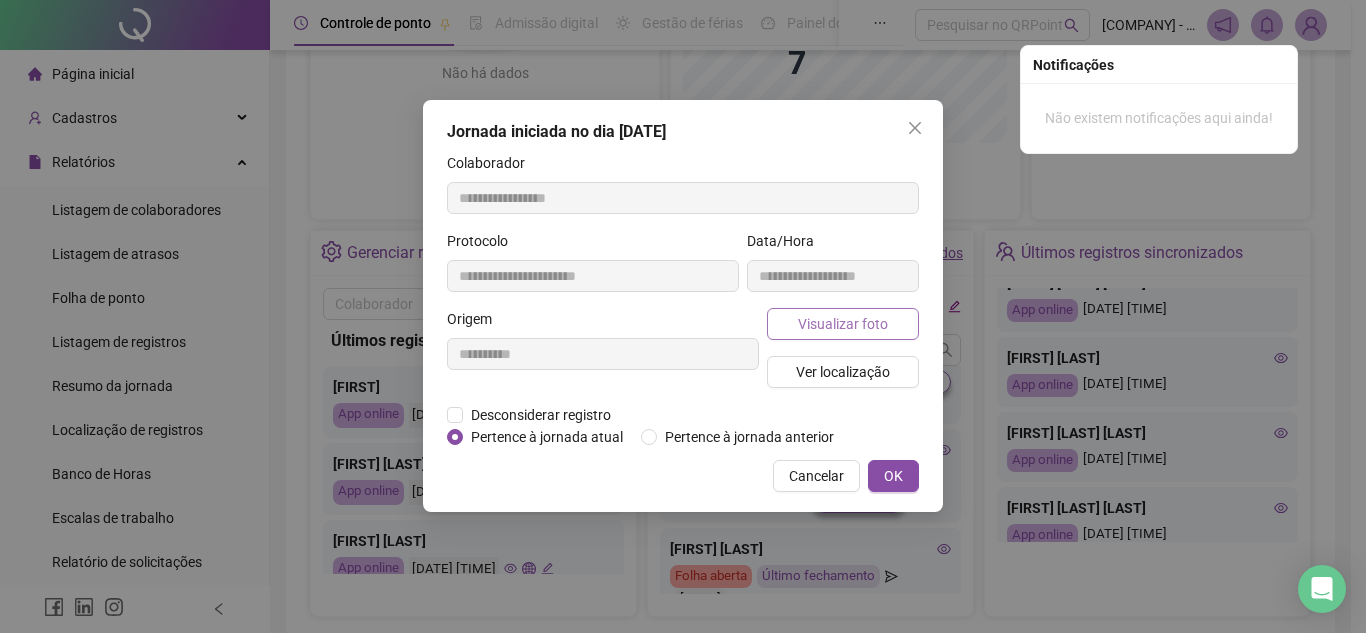 click on "Visualizar foto" at bounding box center (843, 324) 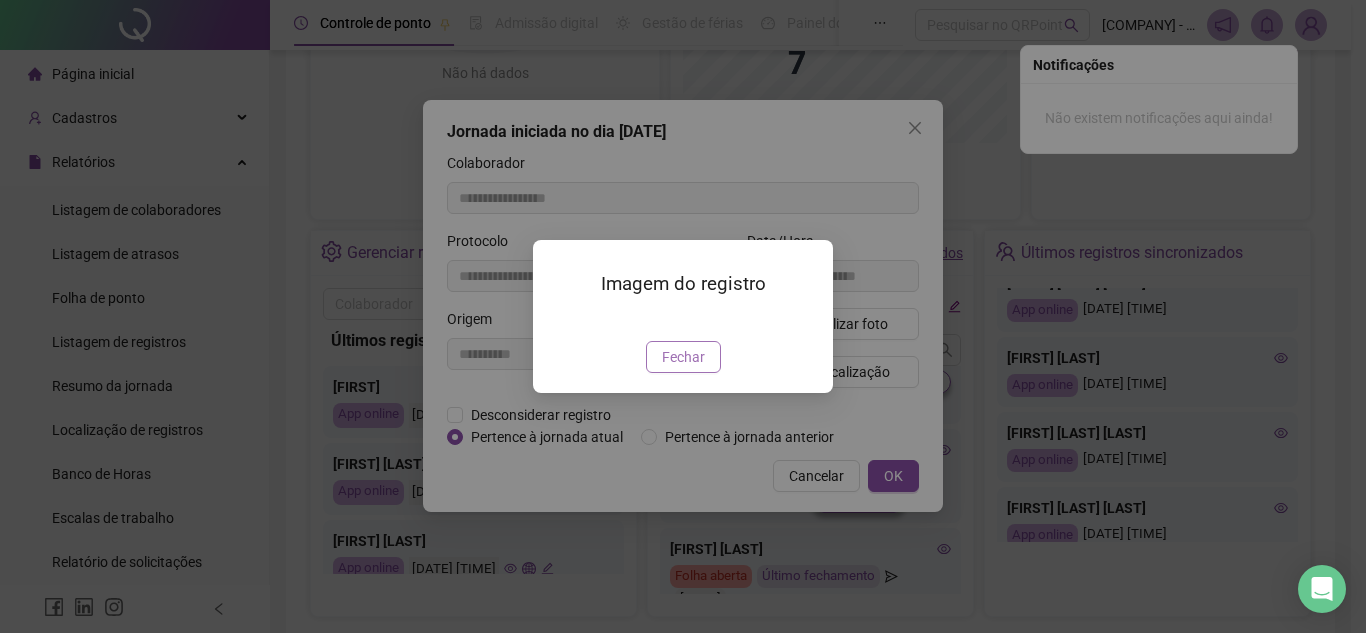 click on "Fechar" at bounding box center (683, 357) 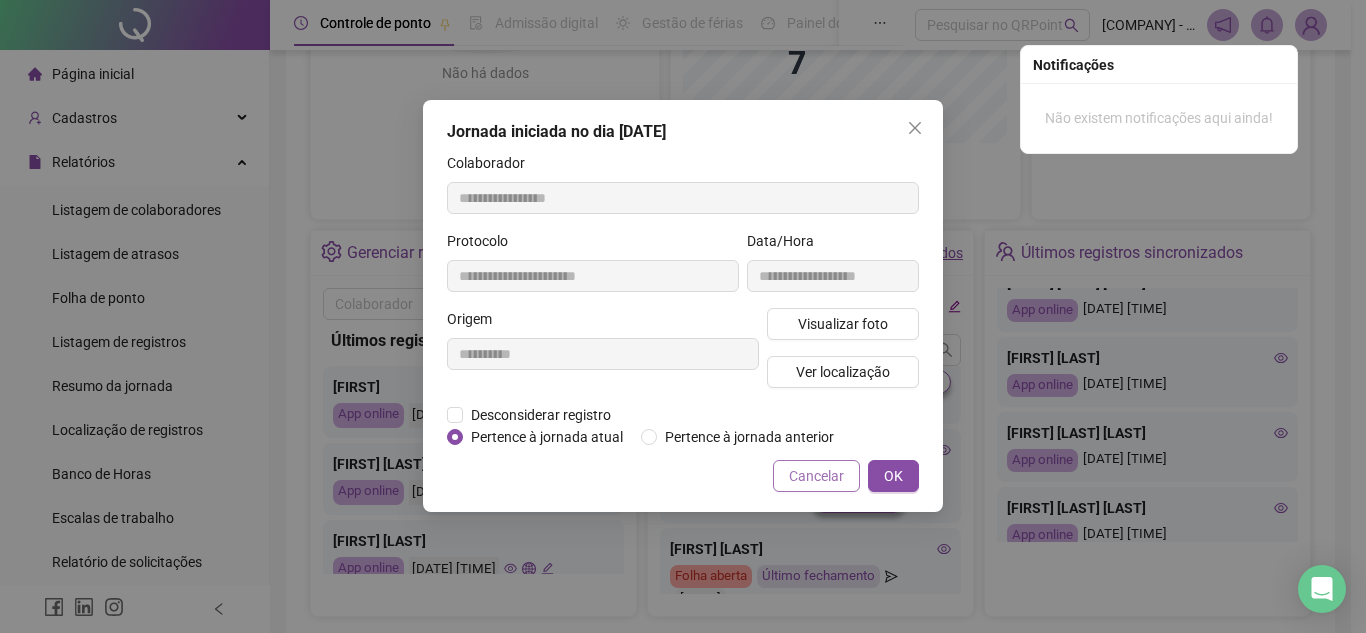 click on "Cancelar" at bounding box center (816, 476) 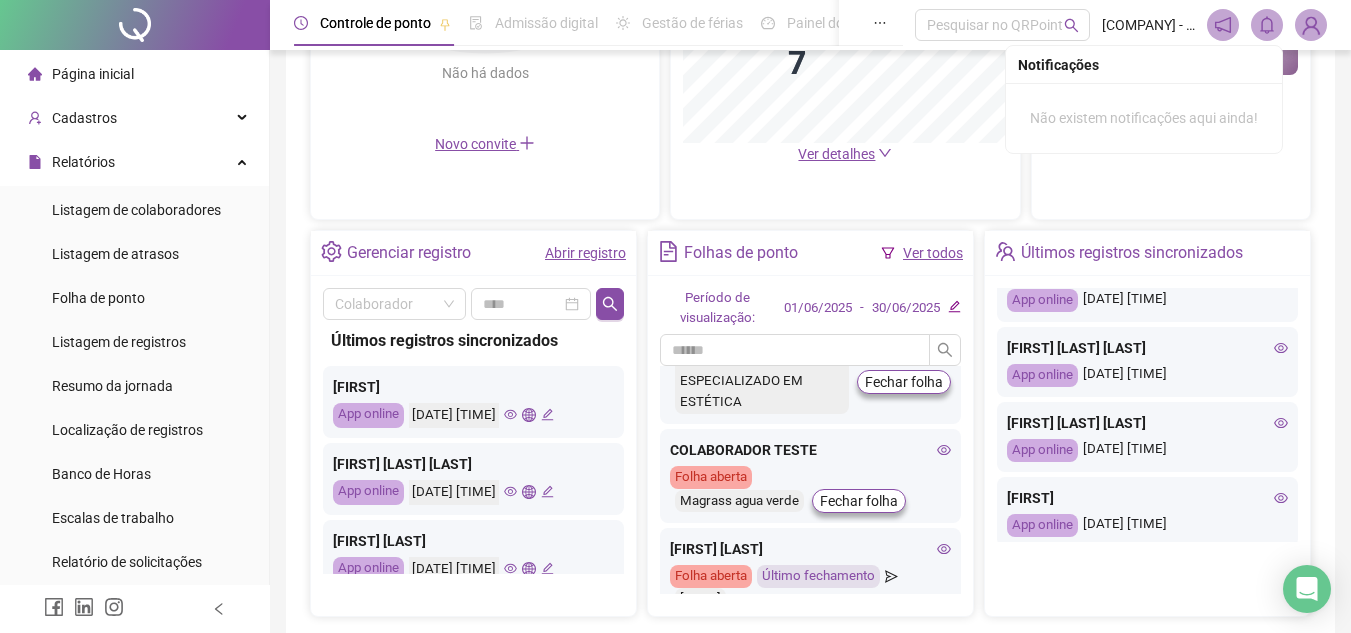 scroll, scrollTop: 700, scrollLeft: 0, axis: vertical 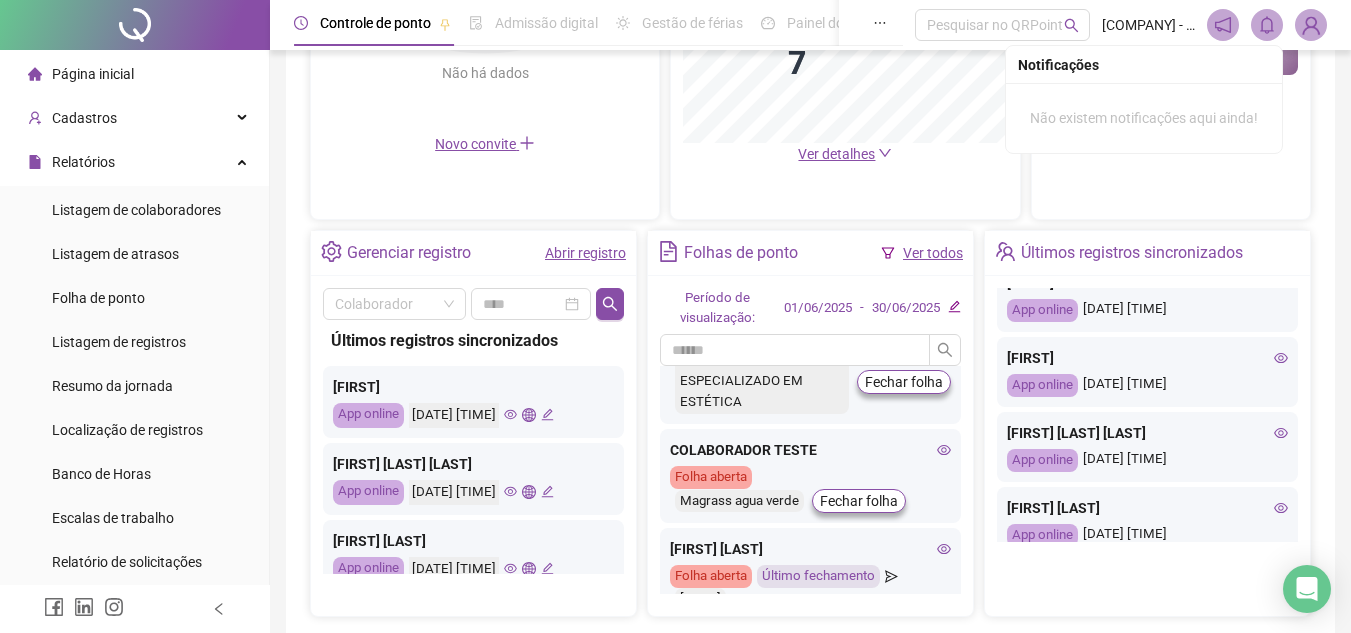 click 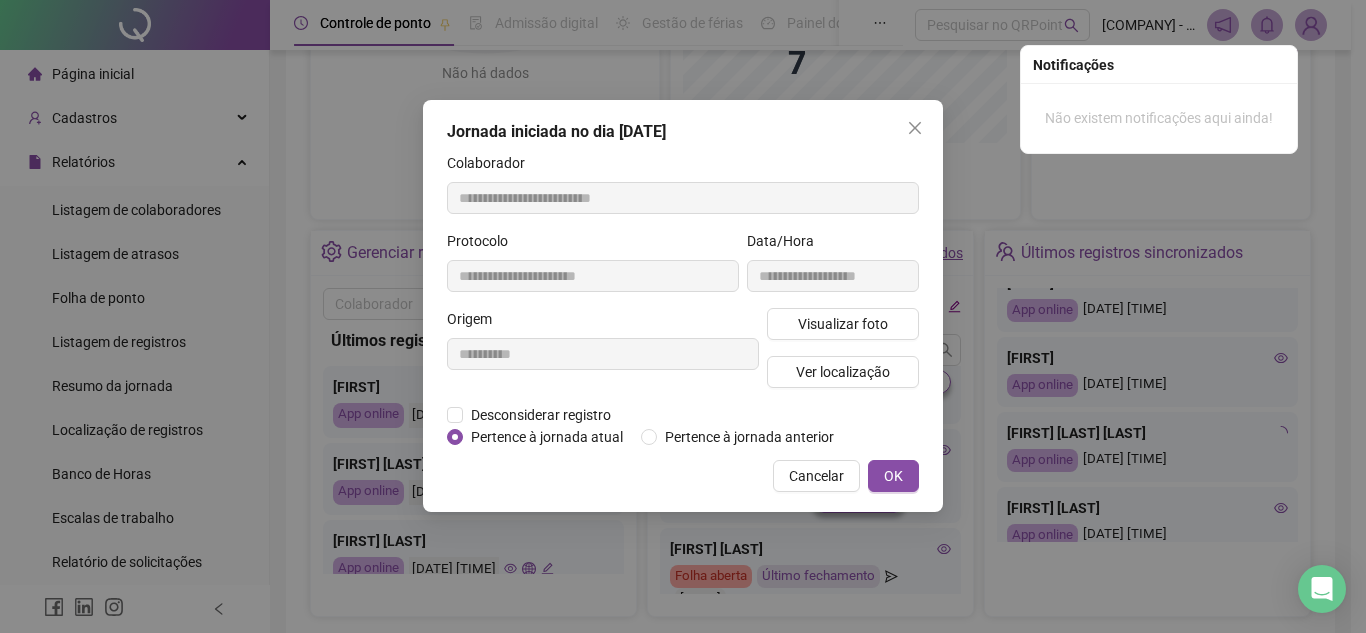 type on "**********" 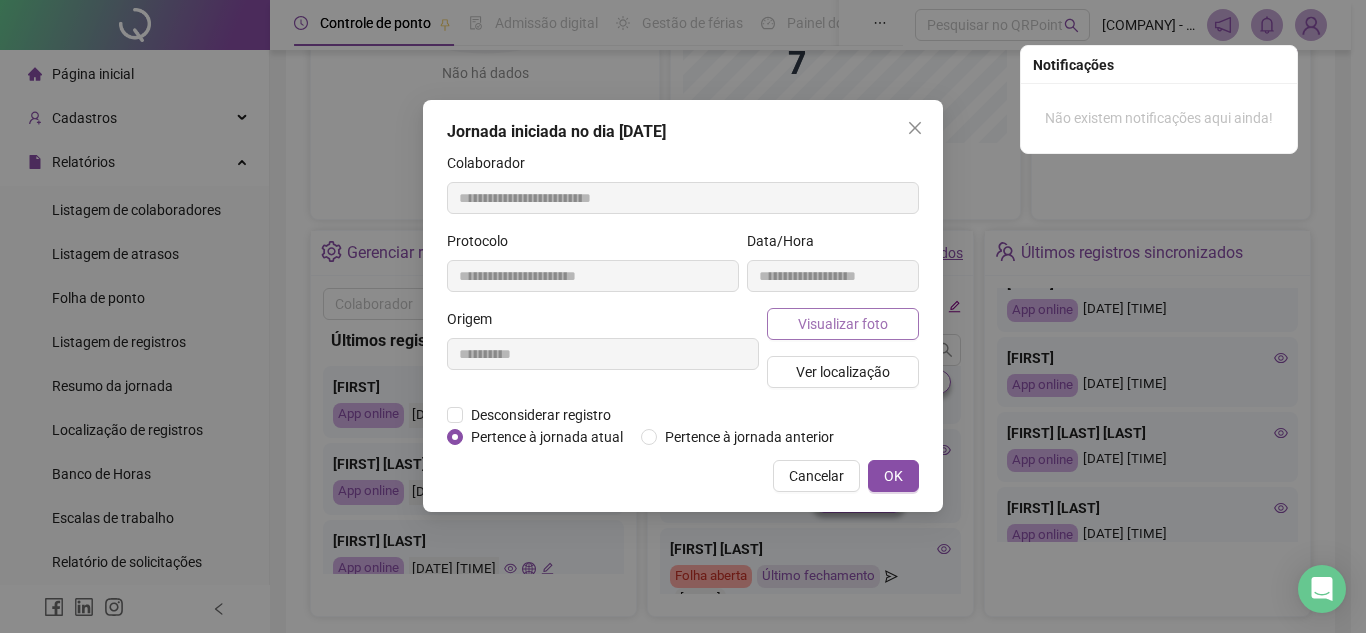 click on "Visualizar foto" at bounding box center (843, 324) 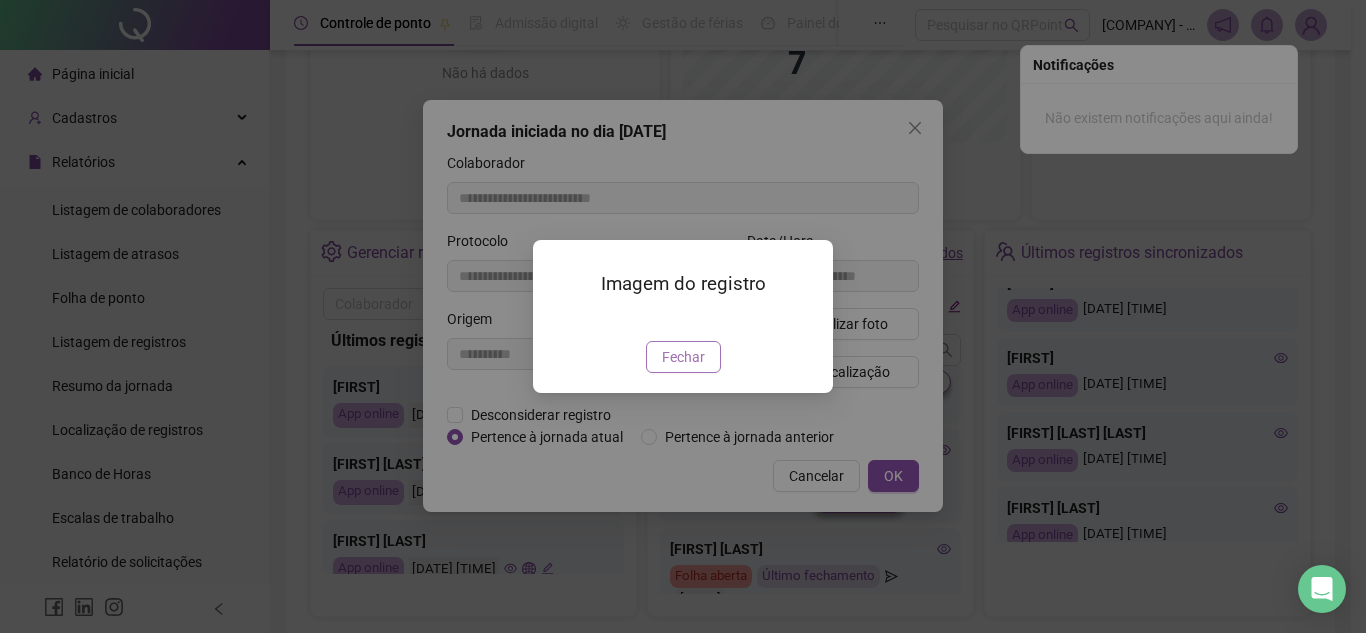 click on "Fechar" at bounding box center [683, 357] 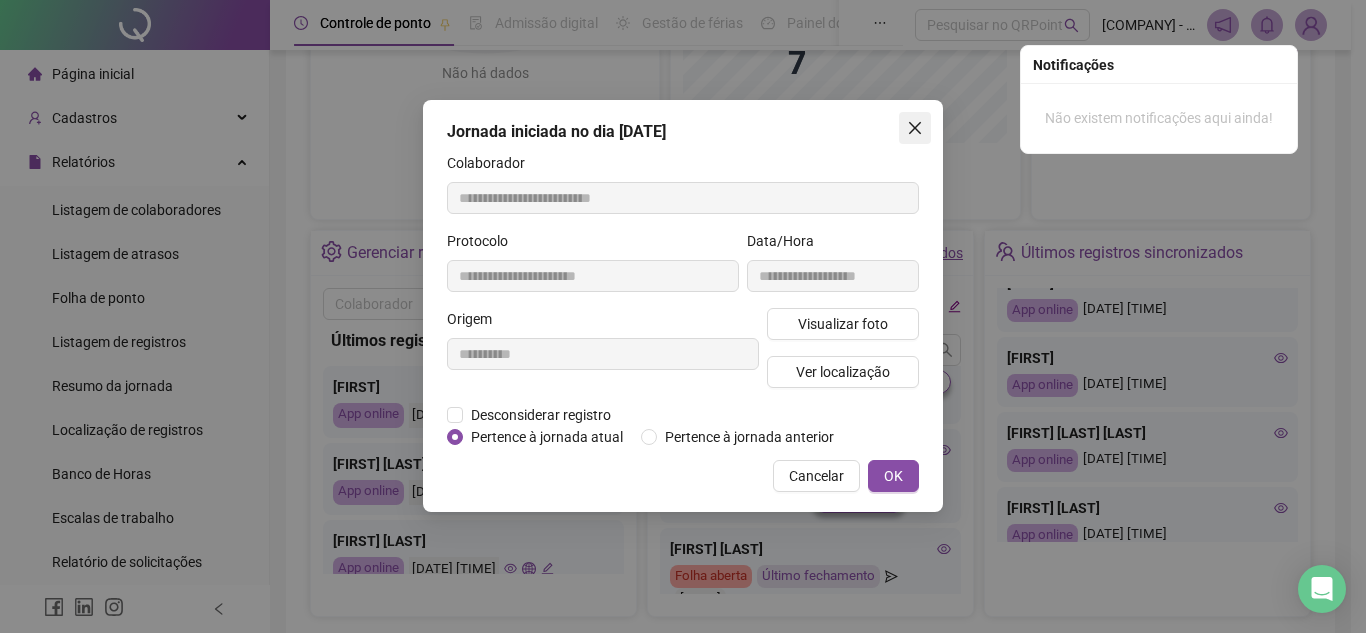 click 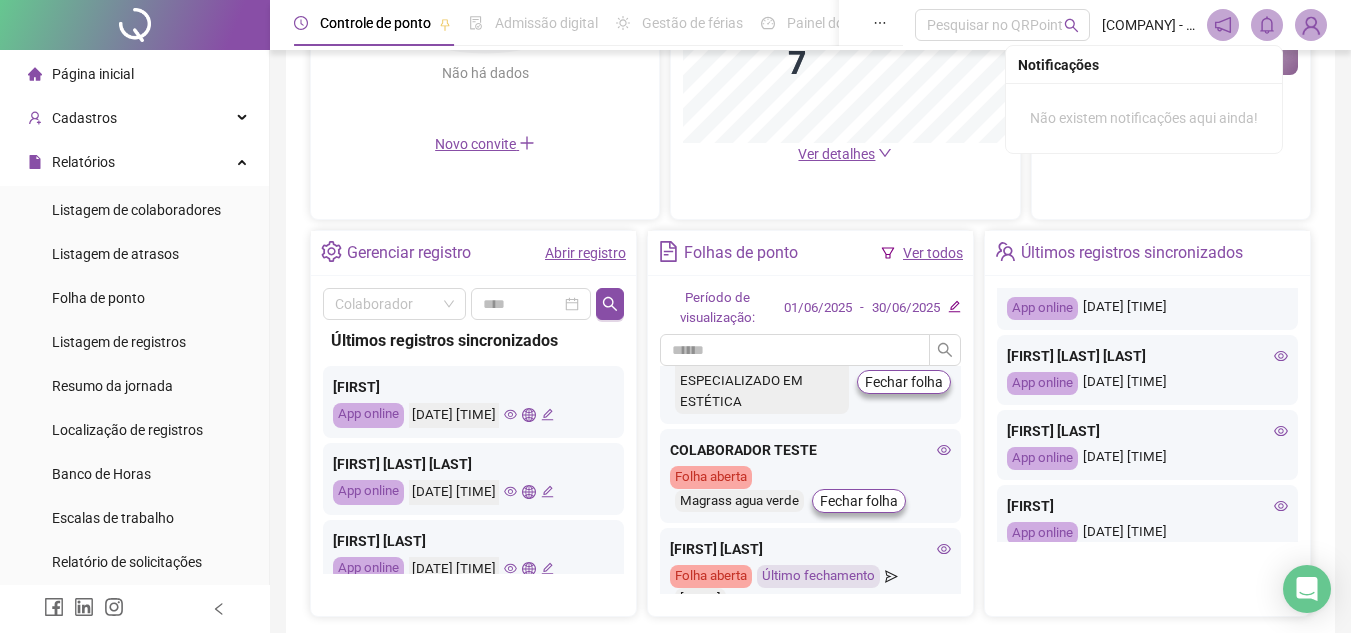 scroll, scrollTop: 865, scrollLeft: 0, axis: vertical 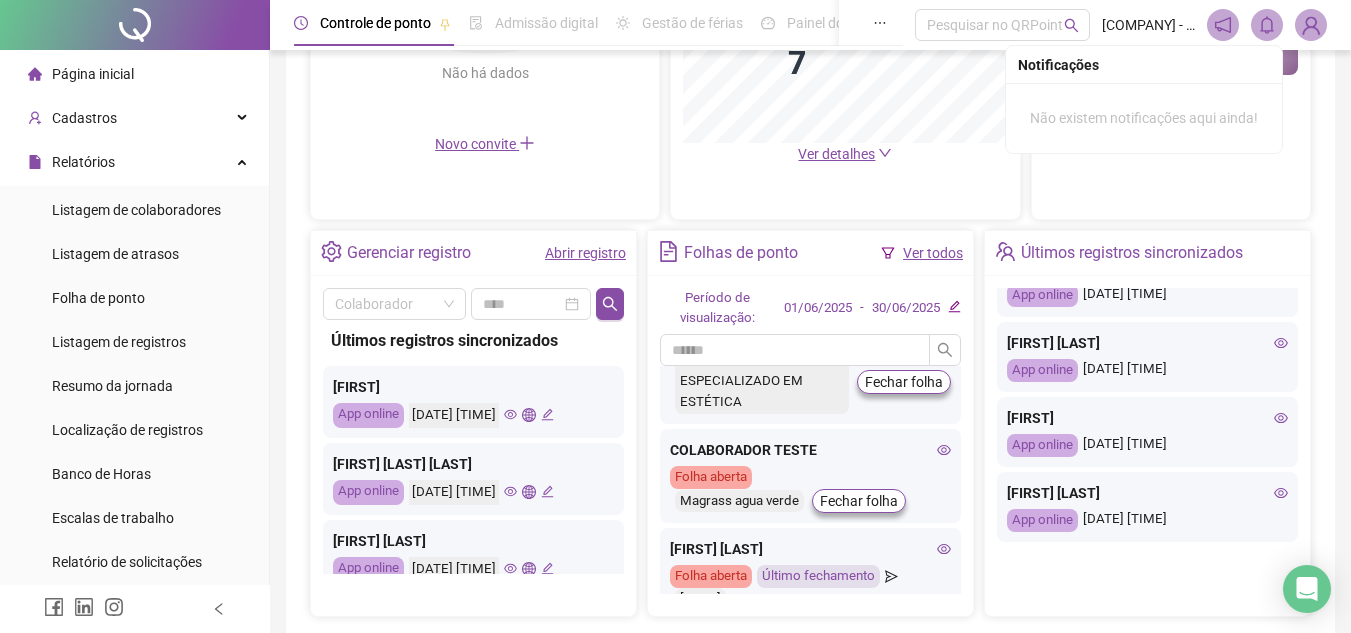 click 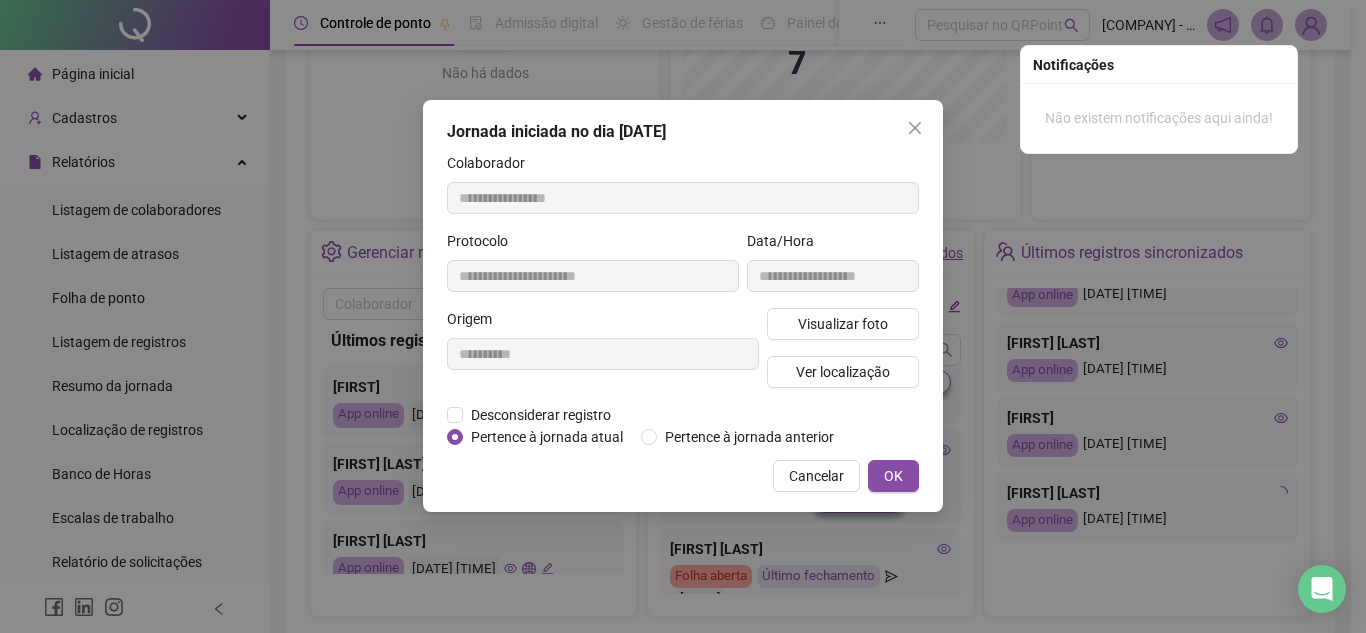 type on "**********" 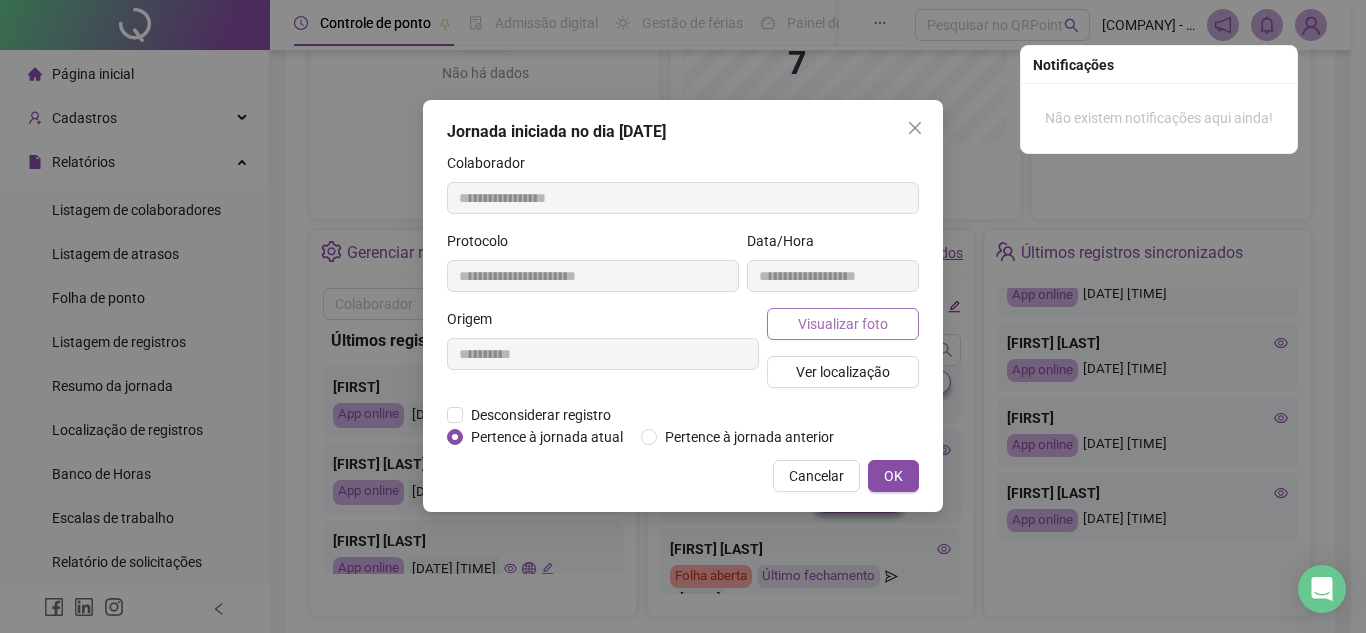 click on "Visualizar foto" at bounding box center [843, 324] 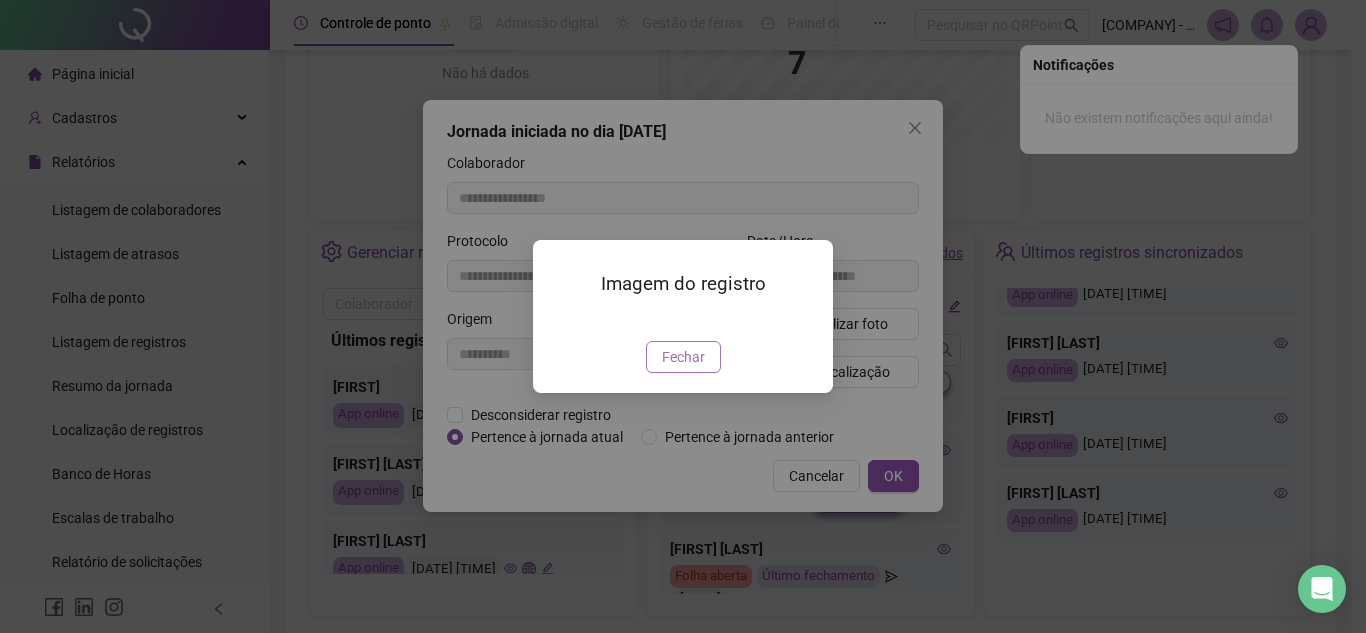 click on "Fechar" at bounding box center [683, 357] 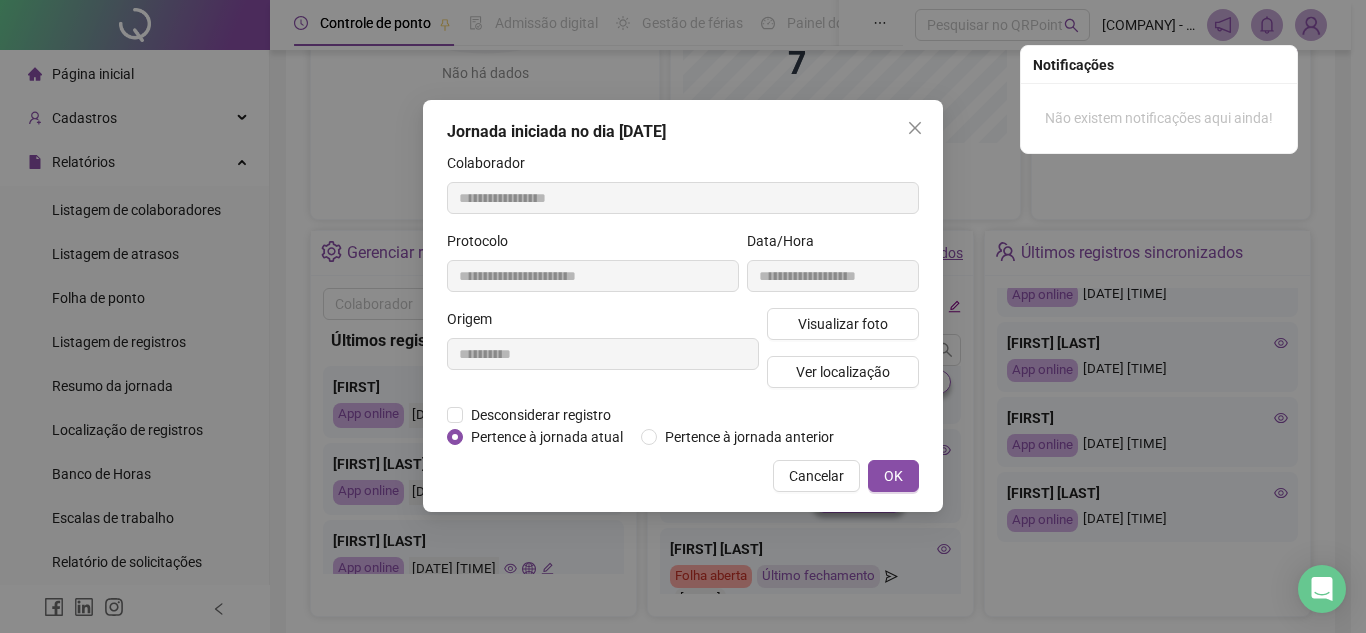 click on "**********" at bounding box center (683, 306) 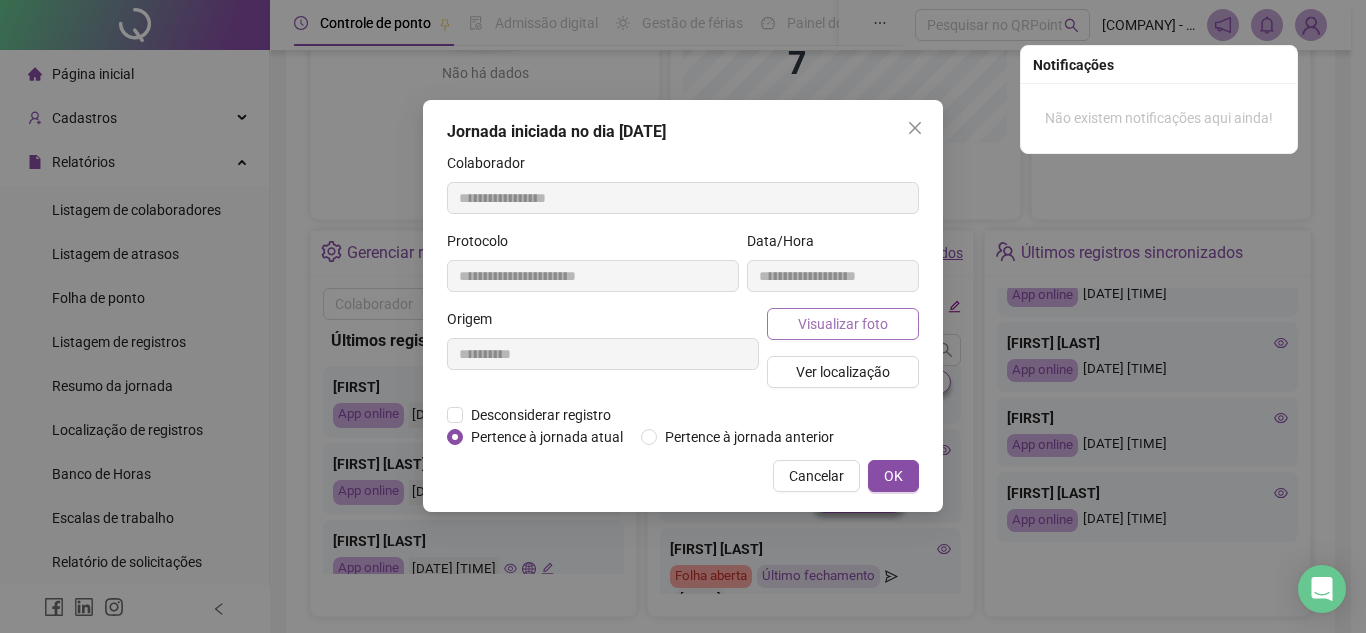 click on "Visualizar foto" at bounding box center (843, 324) 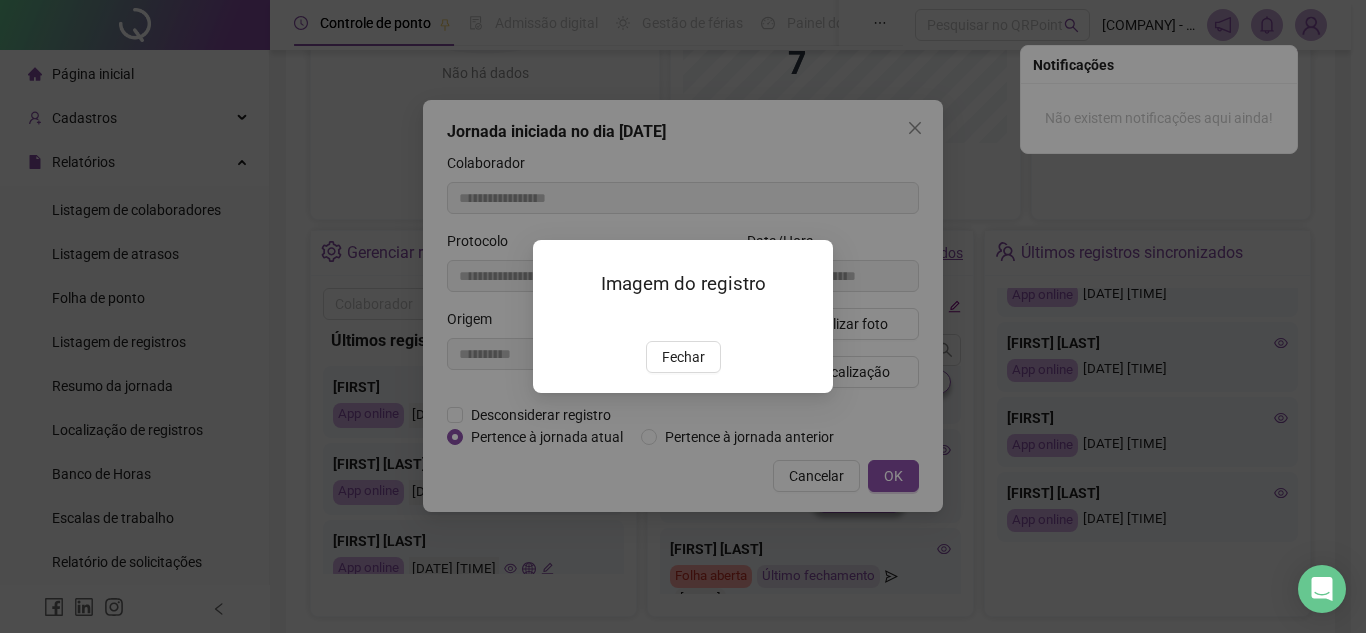 click on "Fechar" at bounding box center [683, 357] 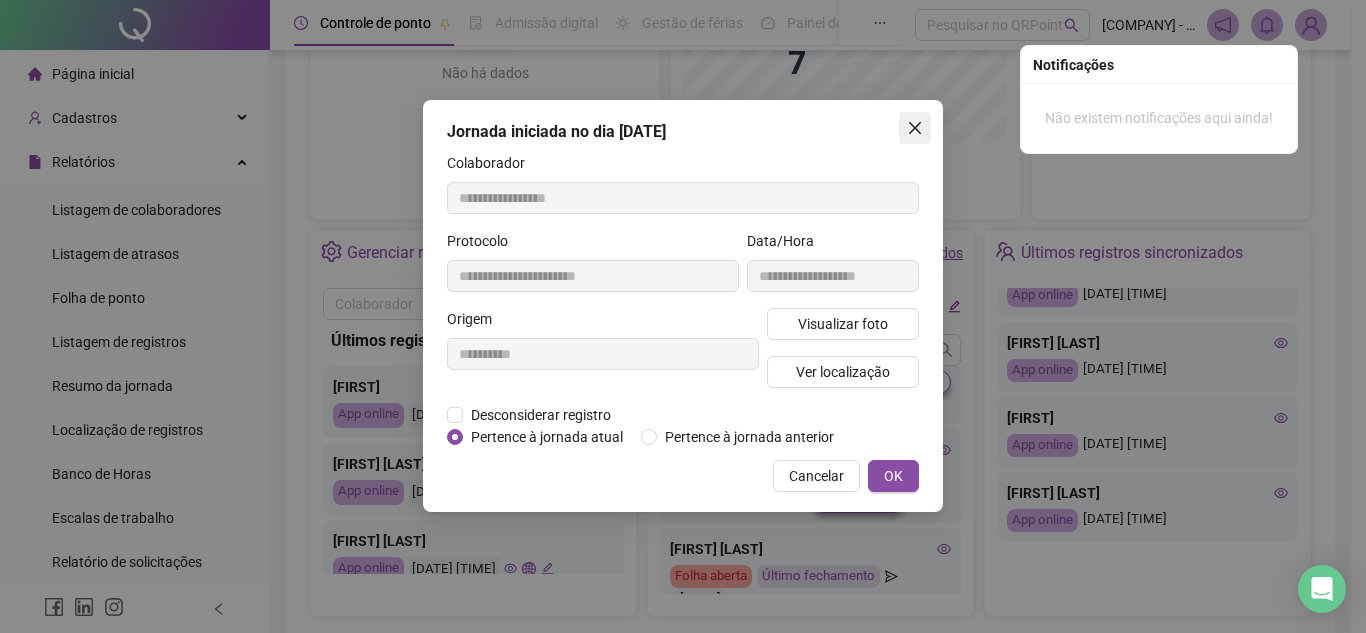 click at bounding box center [915, 128] 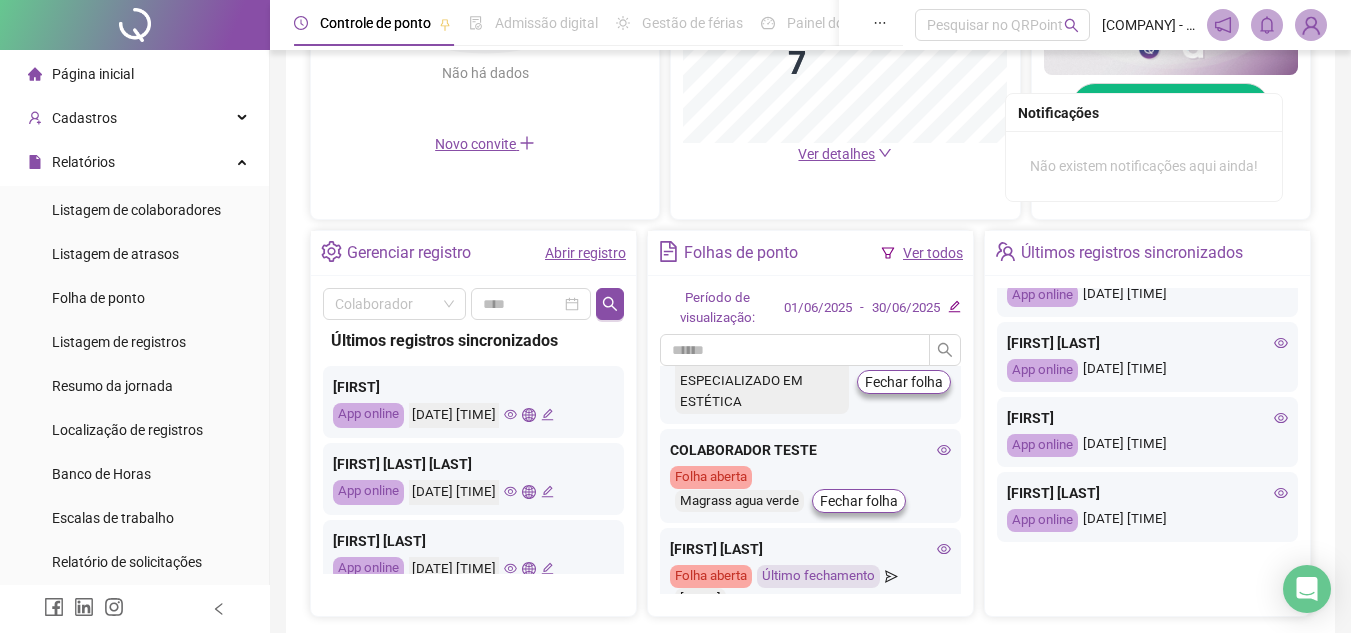 scroll, scrollTop: 689, scrollLeft: 0, axis: vertical 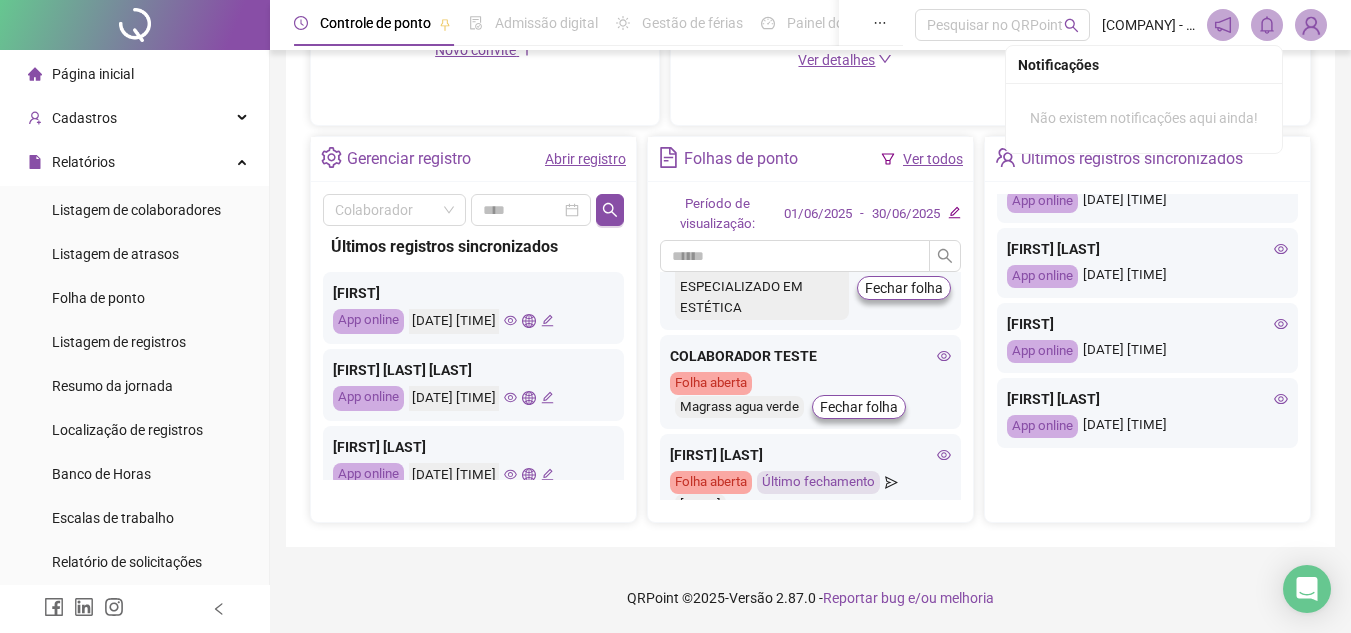 click 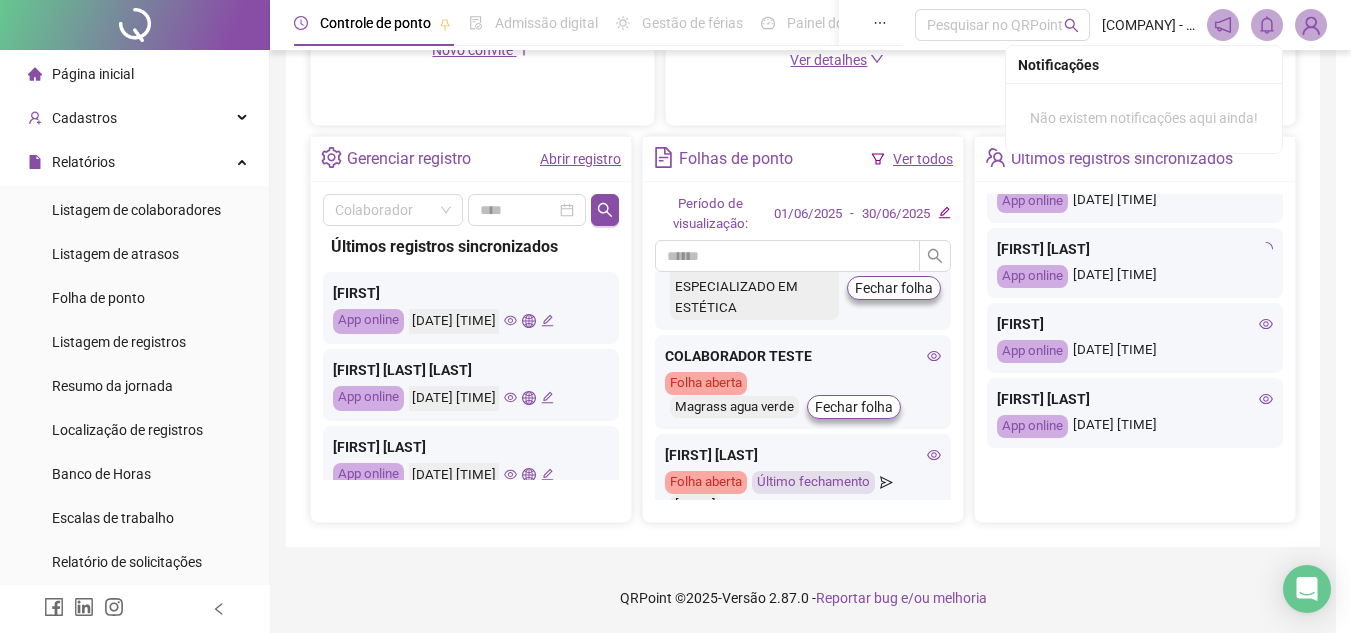 type on "**********" 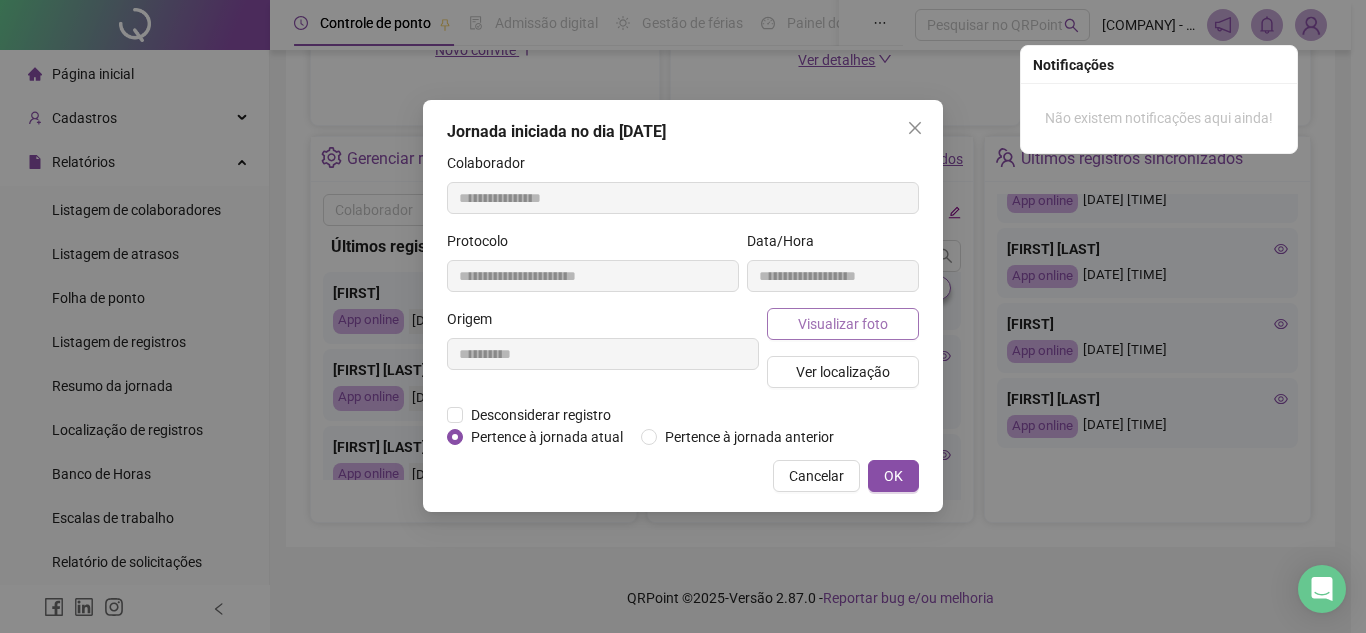click on "Visualizar foto" at bounding box center [843, 324] 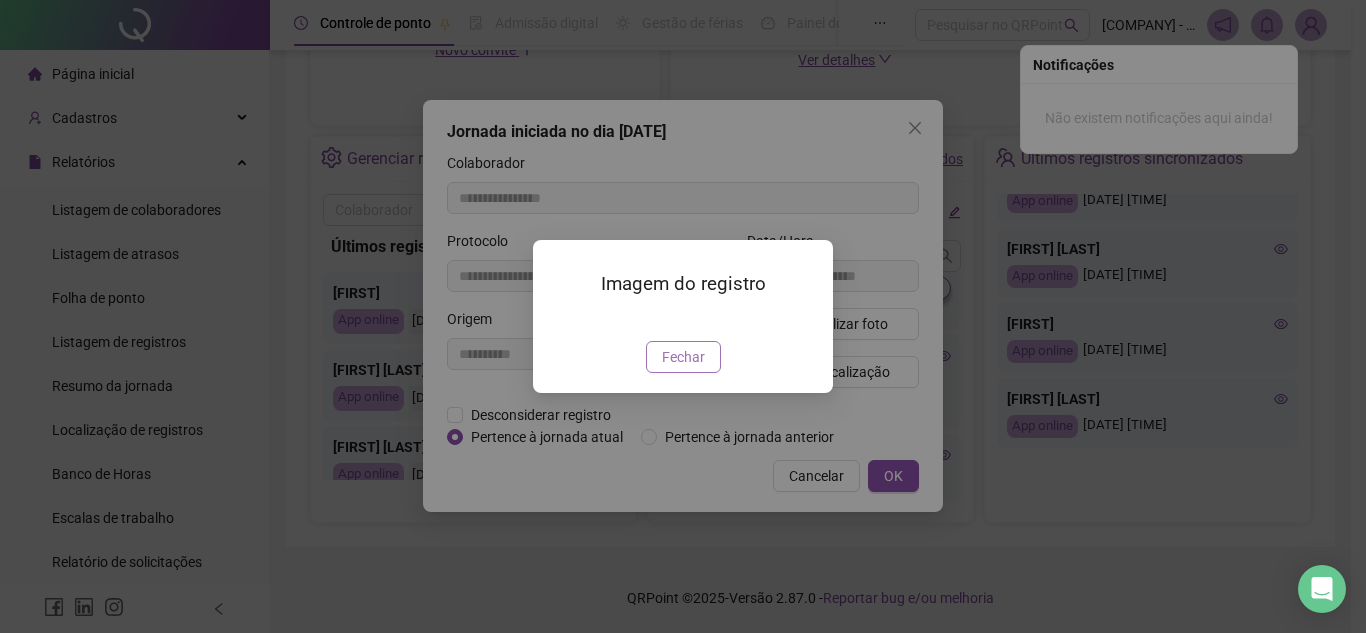 click on "Fechar" at bounding box center [683, 357] 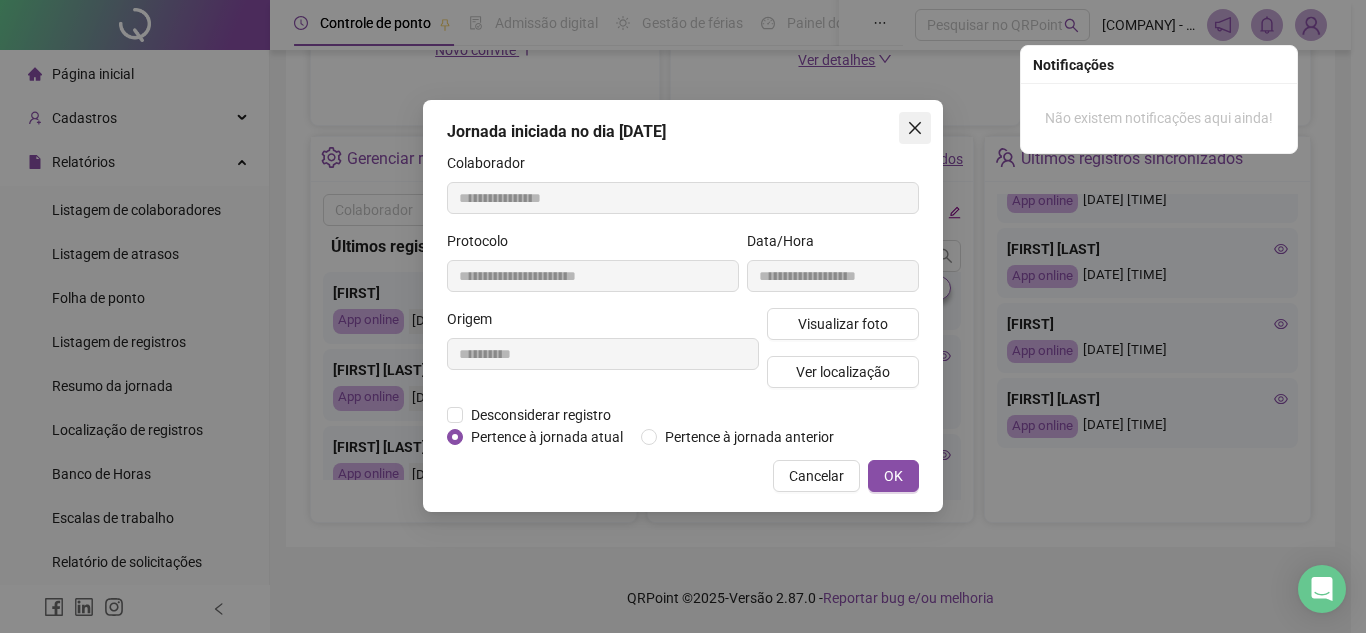click 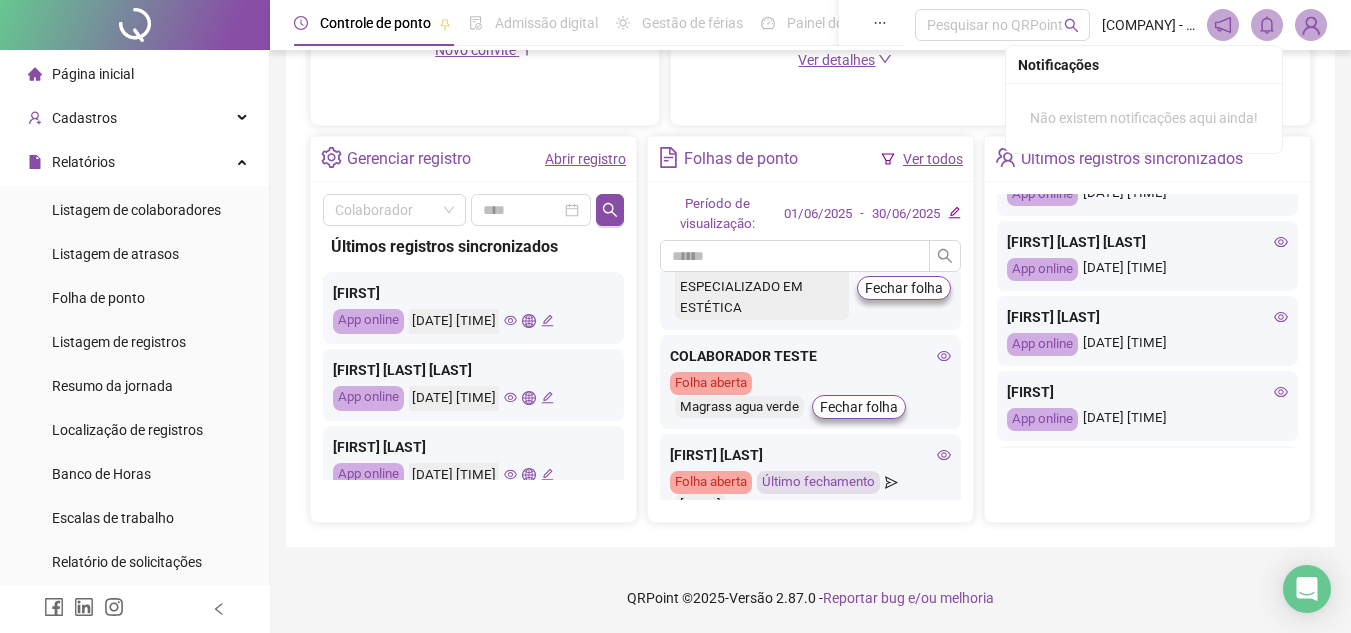 scroll, scrollTop: 665, scrollLeft: 0, axis: vertical 